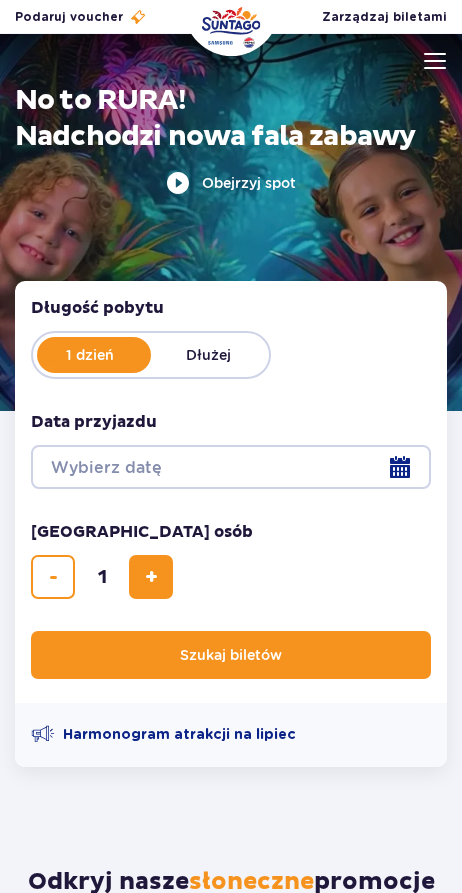 scroll, scrollTop: 0, scrollLeft: 0, axis: both 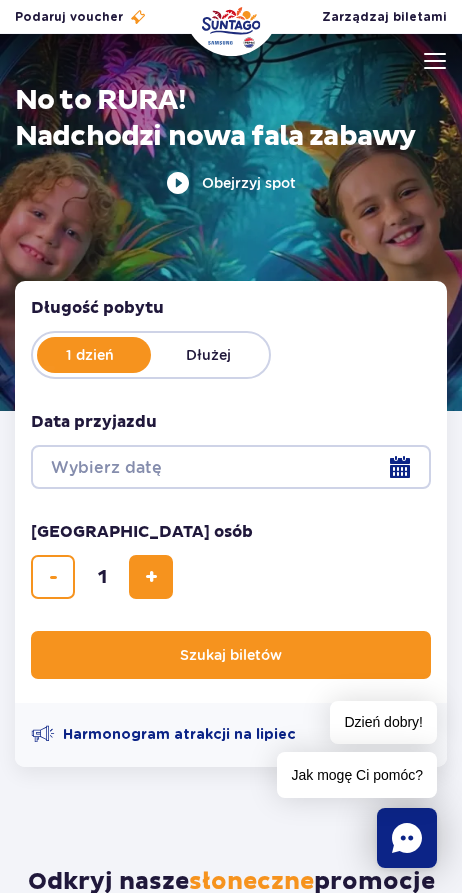 click on "Date from" at bounding box center (231, 467) 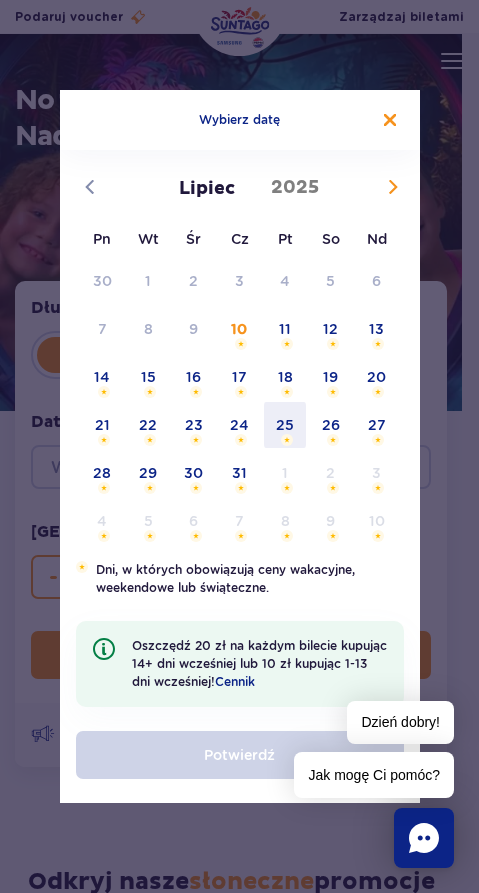 click on "25" at bounding box center (285, 425) 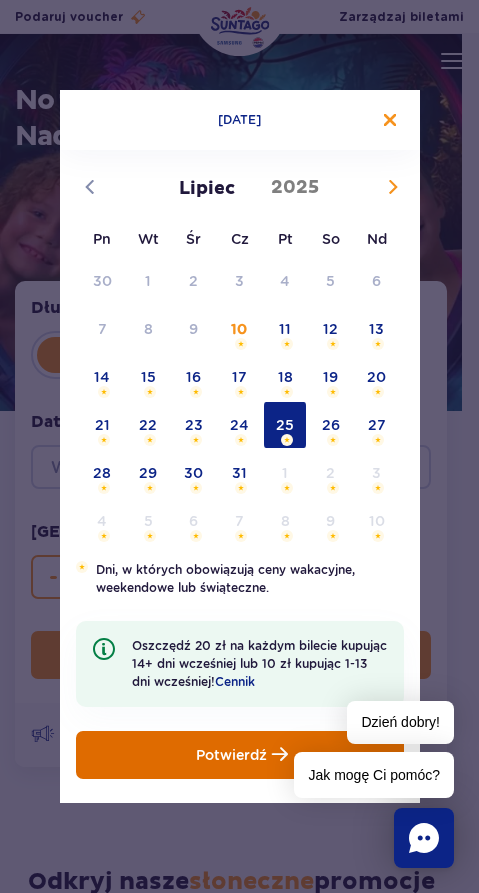 click on "Potwierdź" at bounding box center [231, 755] 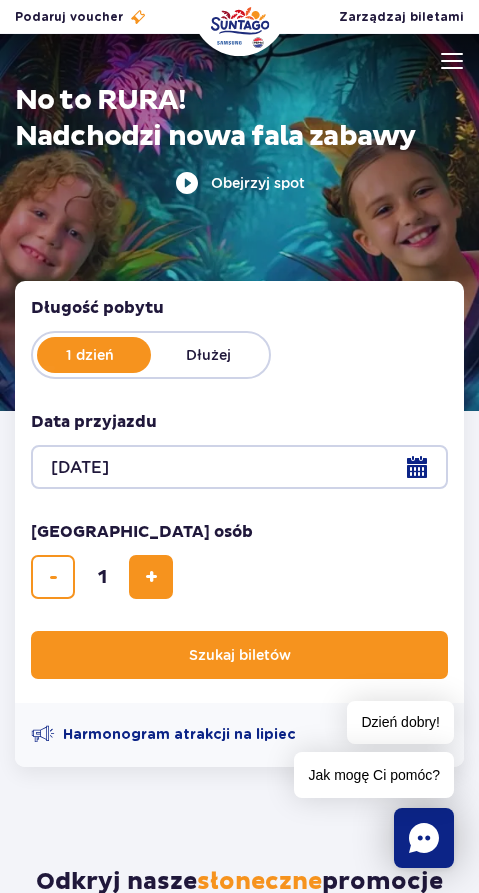 type on "25.07.25" 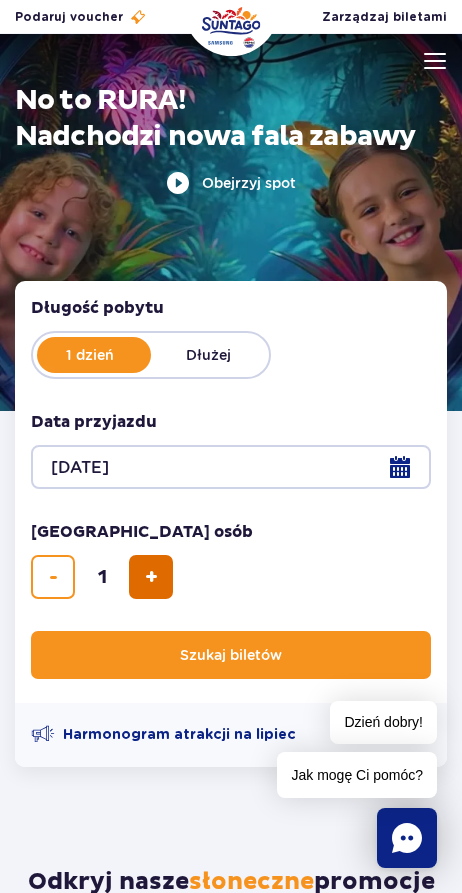 click at bounding box center [151, 577] 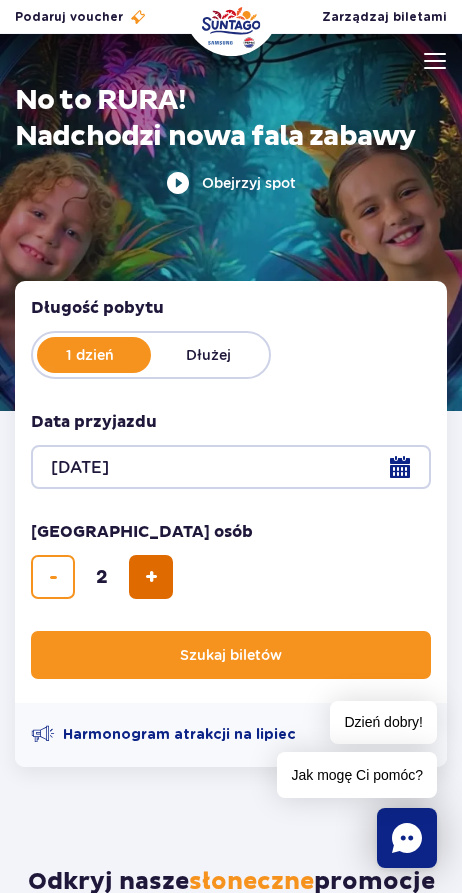 click at bounding box center [151, 577] 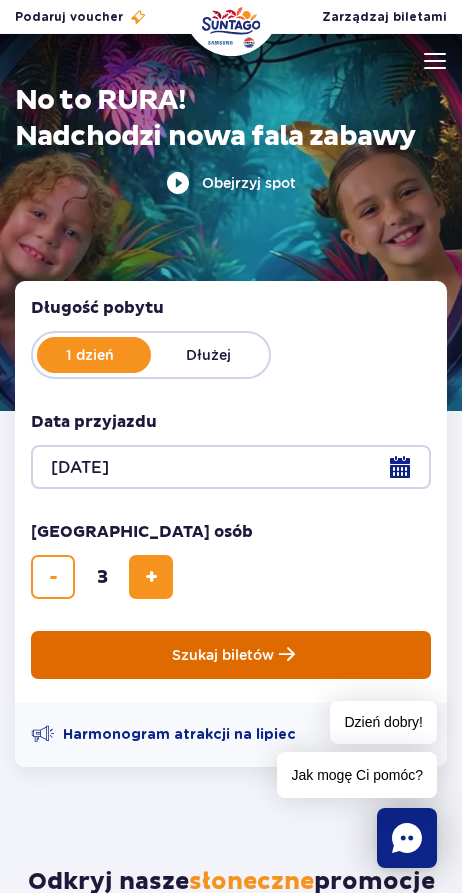 click on "Szukaj biletów" at bounding box center (231, 655) 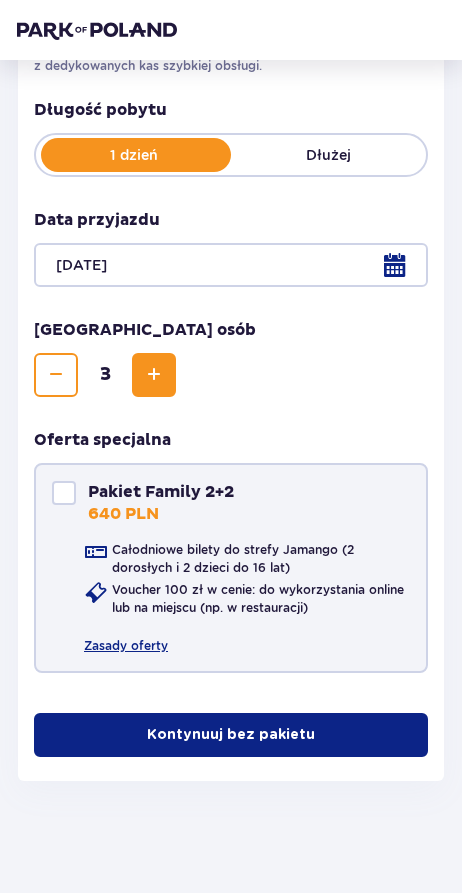 scroll, scrollTop: 373, scrollLeft: 0, axis: vertical 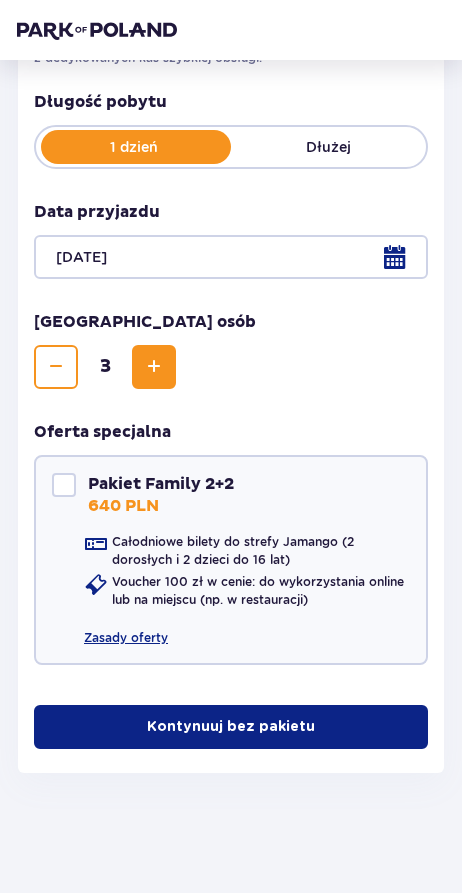 click on "Kontynuuj bez pakietu" at bounding box center [231, 727] 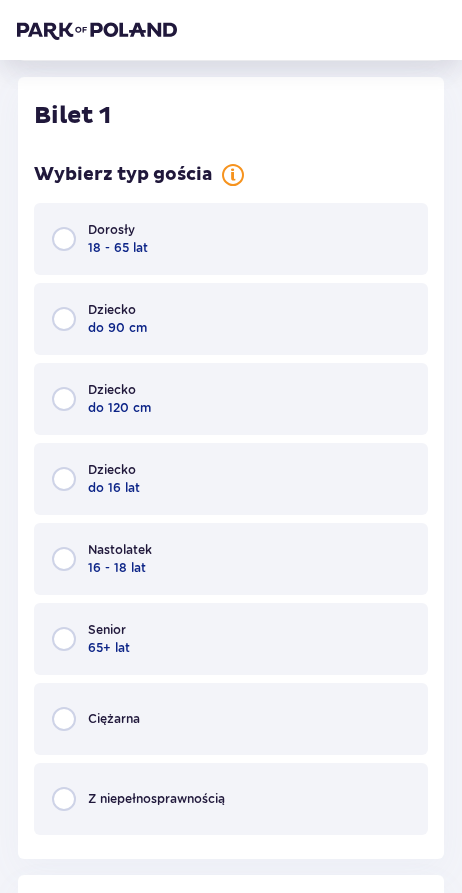 scroll, scrollTop: 1086, scrollLeft: 0, axis: vertical 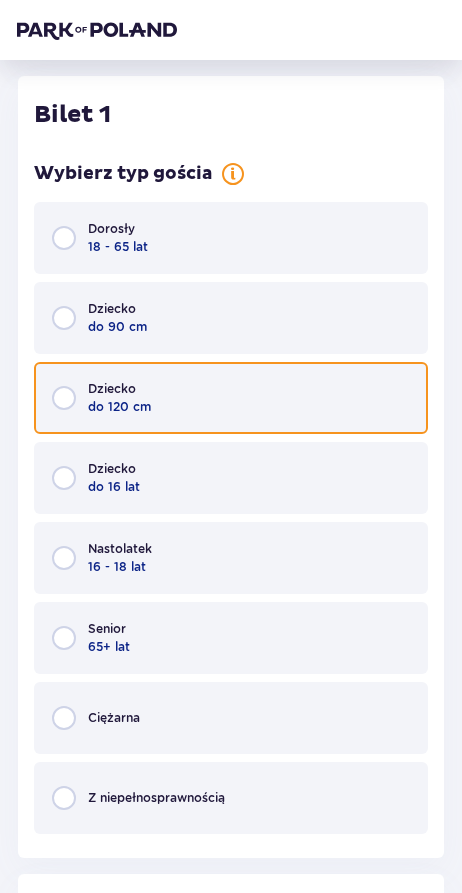 click at bounding box center [64, 398] 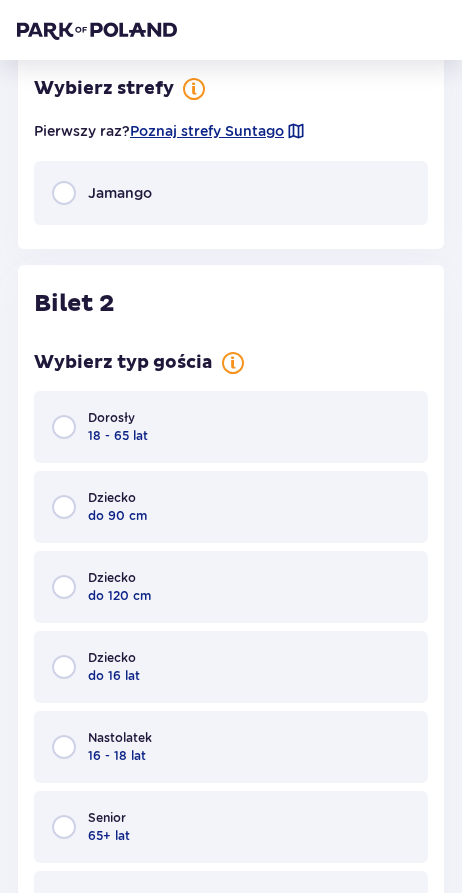 scroll, scrollTop: 1876, scrollLeft: 0, axis: vertical 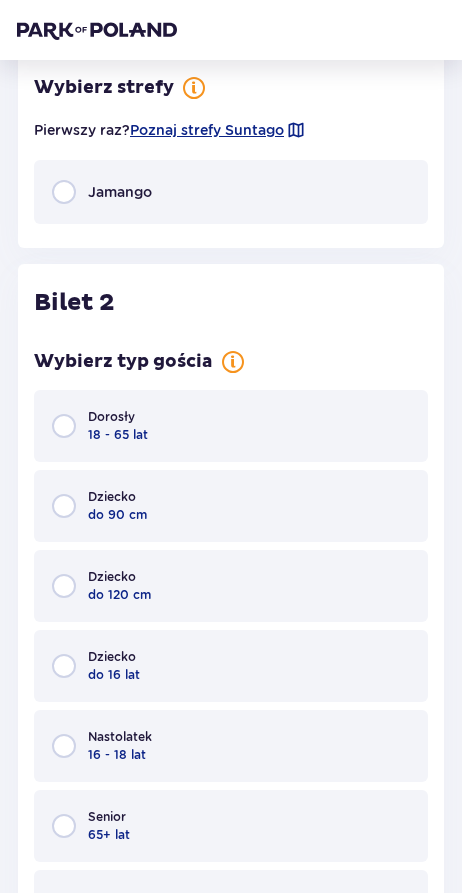 click on "Dorosły 18 - 65 lat" at bounding box center [231, 426] 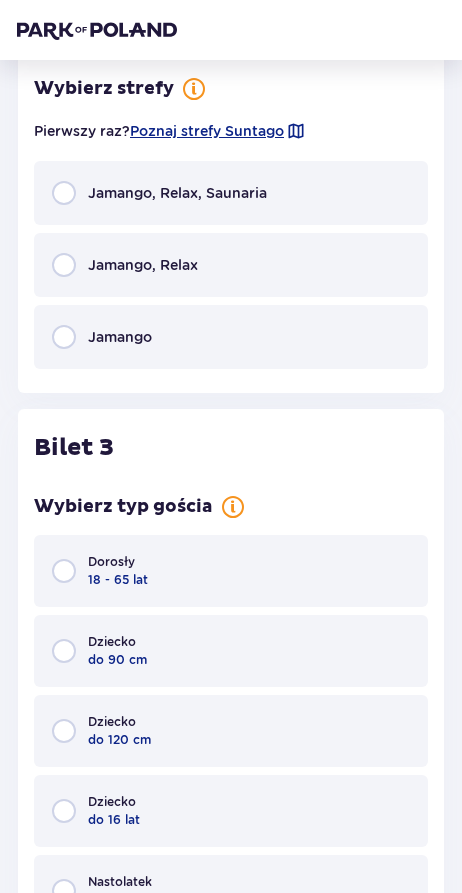 scroll, scrollTop: 2854, scrollLeft: 0, axis: vertical 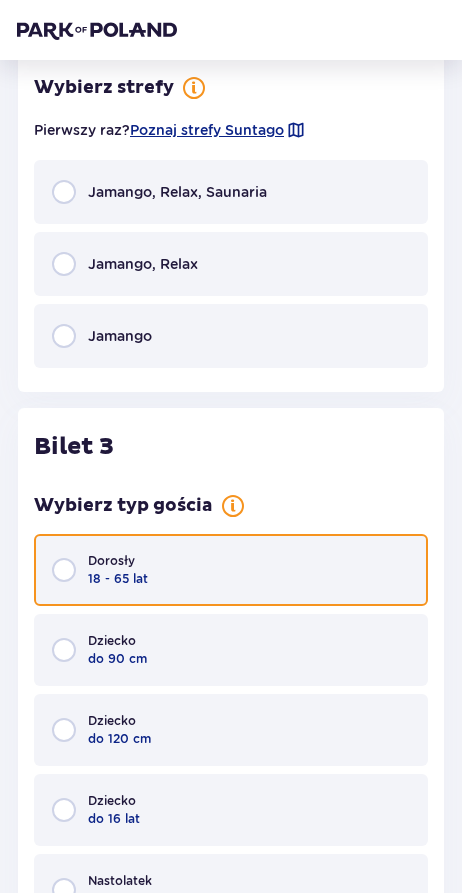click at bounding box center (64, 570) 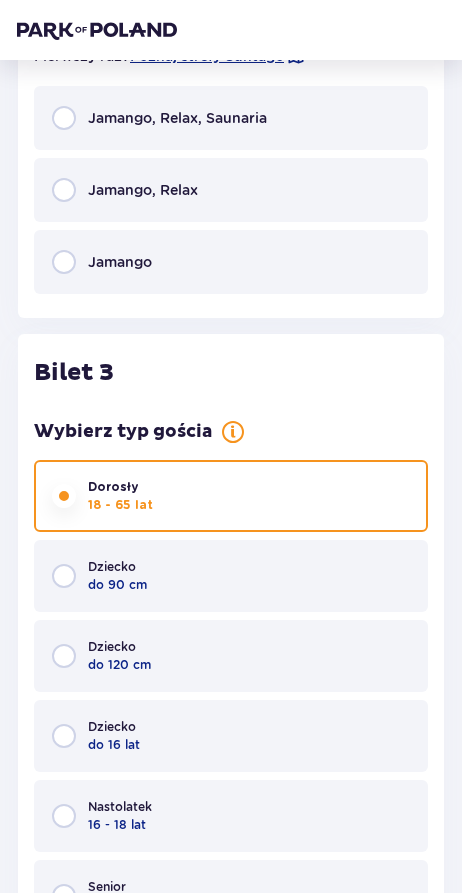 scroll, scrollTop: 2659, scrollLeft: 0, axis: vertical 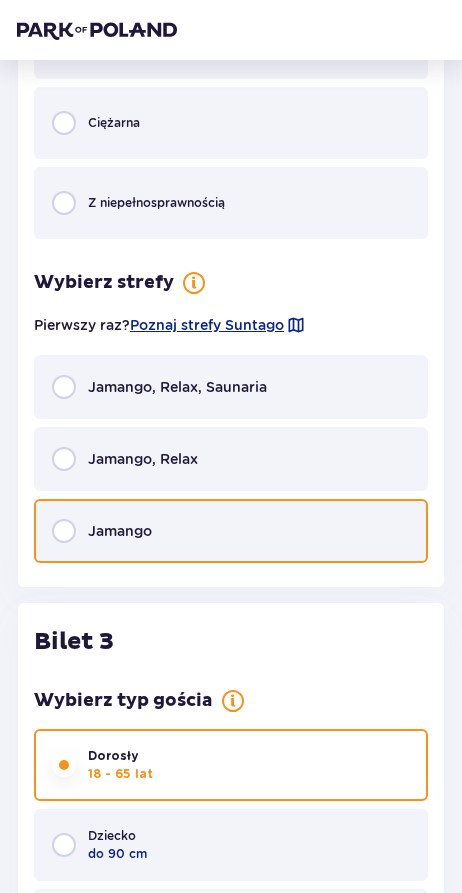 click at bounding box center (64, 531) 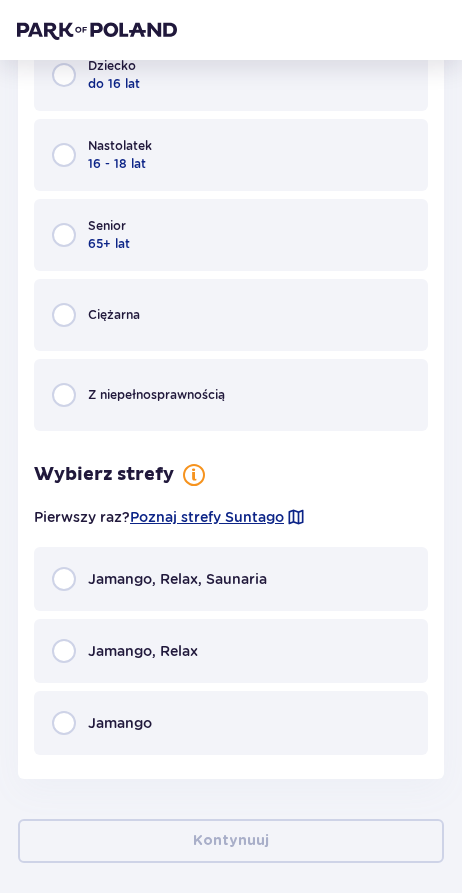scroll, scrollTop: 3994, scrollLeft: 0, axis: vertical 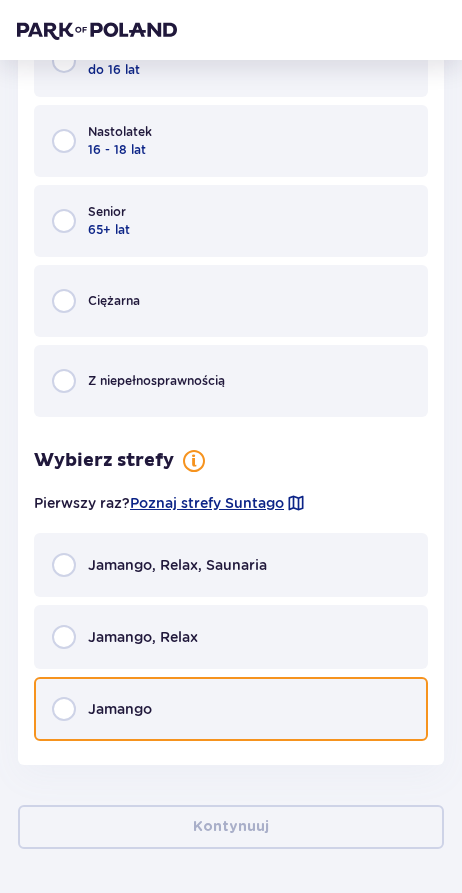 click at bounding box center [64, 709] 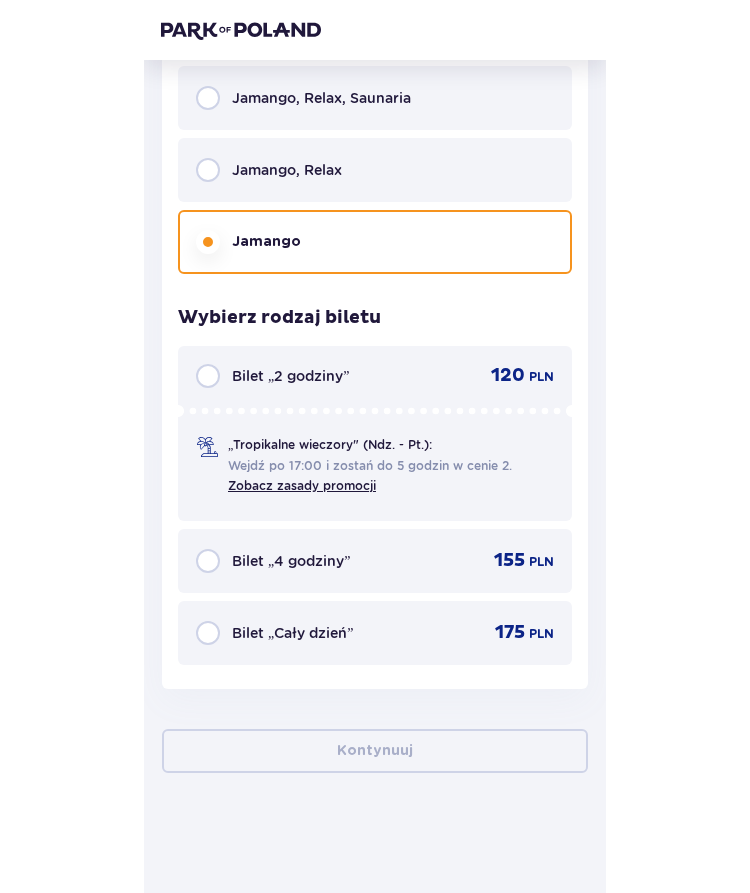 scroll, scrollTop: 4462, scrollLeft: 0, axis: vertical 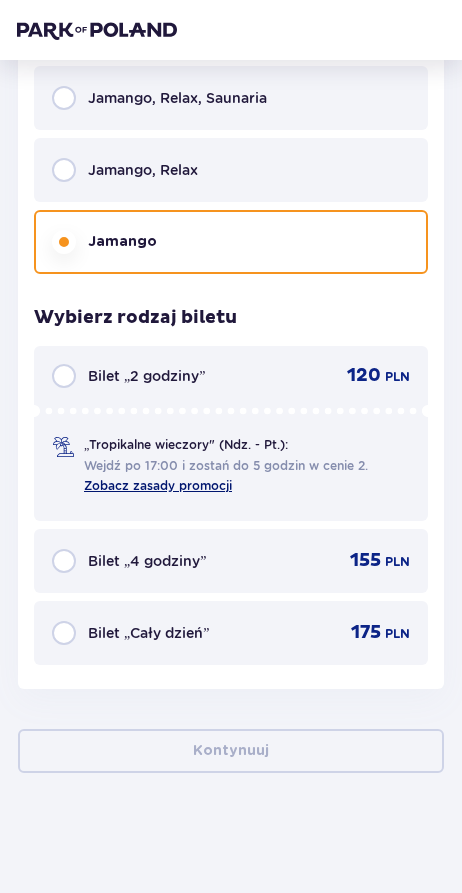 click on "Zobacz zasady promocji" at bounding box center (158, 485) 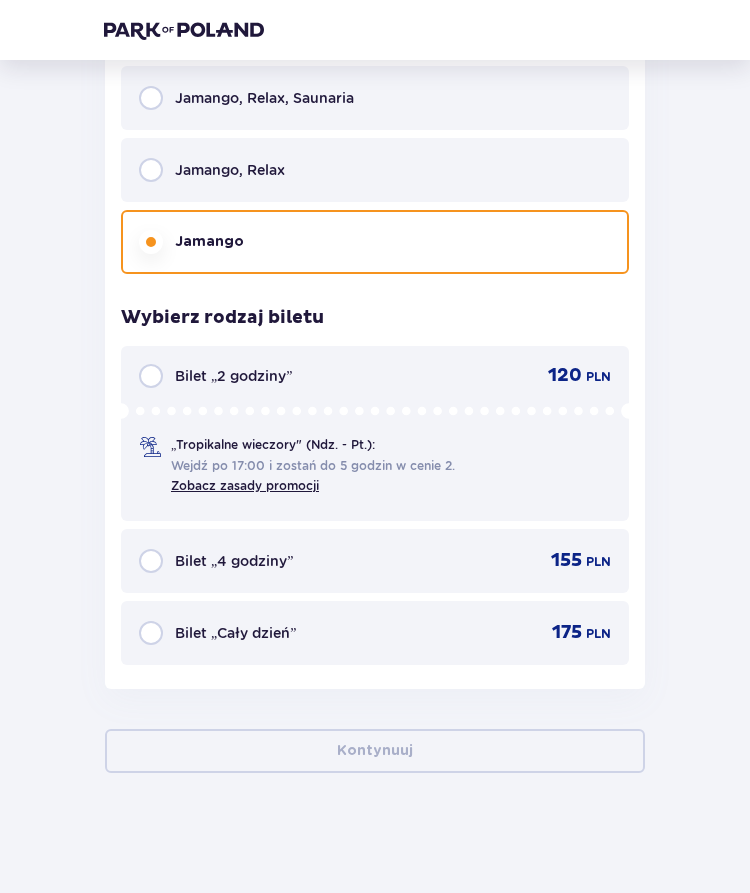 click on "Wejdź po 17:00 i zostań do 5 godzin w cenie 2." at bounding box center [313, 466] 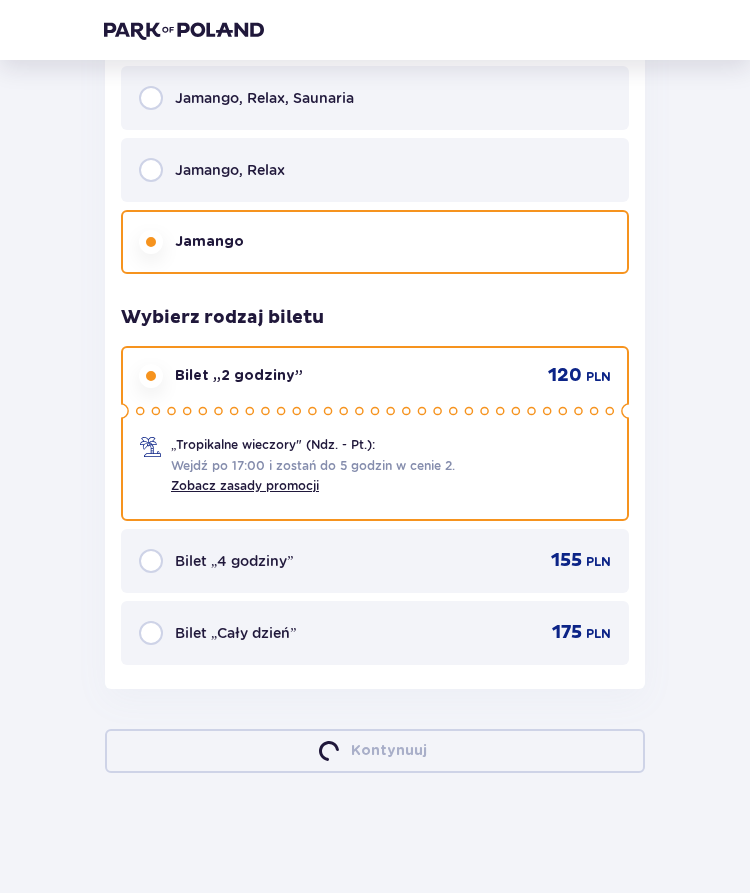 drag, startPoint x: 257, startPoint y: 463, endPoint x: 379, endPoint y: 468, distance: 122.10242 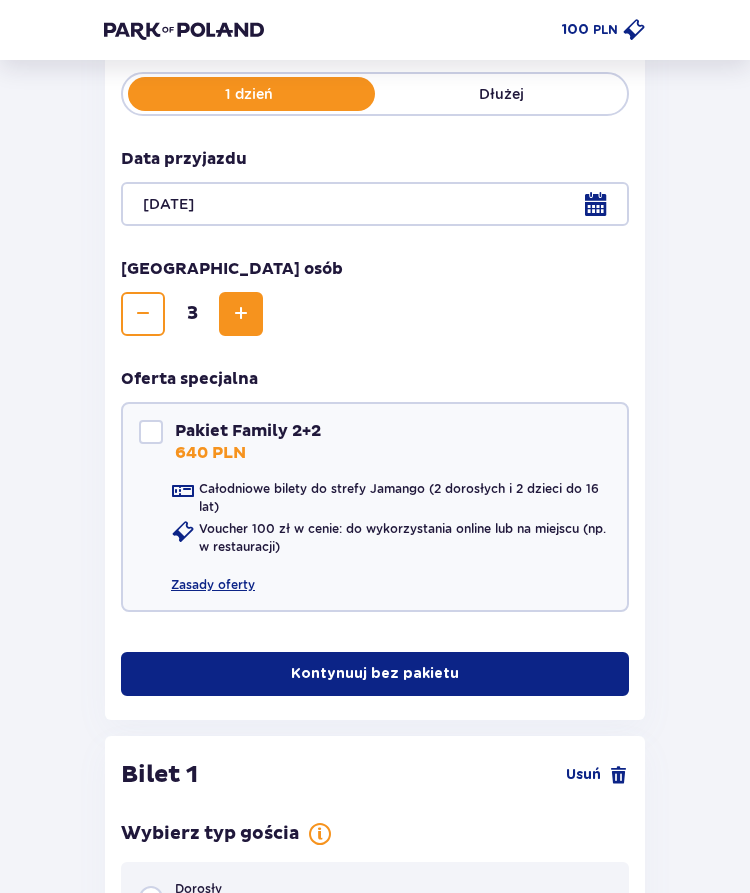 scroll, scrollTop: 0, scrollLeft: 0, axis: both 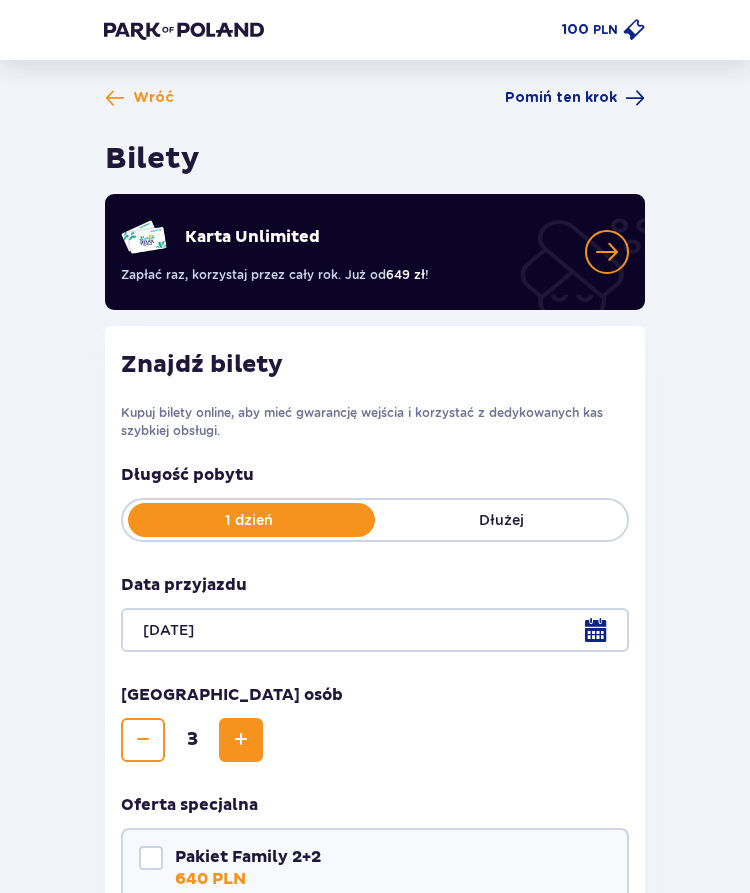 click on "Wróć Pomiń ten krok Bilety Karta Unlimited Zapłać raz, korzystaj przez cały rok. Już od  649 zł ! Znajdź bilety Kupuj bilety online, aby mieć gwarancję wejścia i korzystać z dedykowanych kas szybkiej obsługi. Długość pobytu 1 dzień Dłużej Data przyjazdu 25.07.25 Liczba osób 3 Oferta specjalna Pakiet Family 2+2   640 PLN Całodniowe bilety do strefy Jamango (2 dorosłych i 2 dzieci do 16 lat) Voucher 100 zł w cenie: do wykorzystania online lub na miejscu (np. w restauracji) Zasady oferty Kontynuuj bez pakietu Bilet   1 Usuń Wybierz typ gościa Dorosły 18 - 65 lat Dziecko do 90 cm Dziecko do 120 cm Dziecko do 16 lat Nastolatek 16 - 18 lat Senior 65+ lat Ciężarna Z niepełno­sprawnością Wybierz strefy Pierwszy raz?  Poznaj strefy Suntago Jamango Bilet   2 Usuń Wybierz typ gościa Dorosły 18 - 65 lat Dziecko do 90 cm Dziecko do 120 cm Dziecko do 16 lat Nastolatek 16 - 18 lat Senior 65+ lat Ciężarna Z niepełno­sprawnością Wybierz strefy Pierwszy raz?  Jamango, Relax 120" at bounding box center [375, 2707] 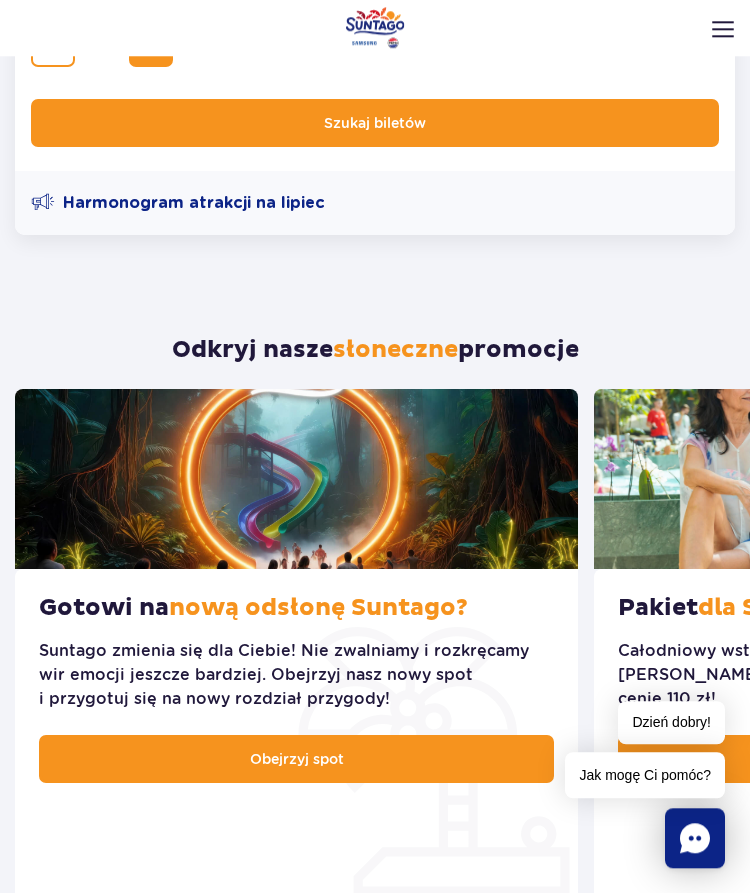 scroll, scrollTop: 714, scrollLeft: 0, axis: vertical 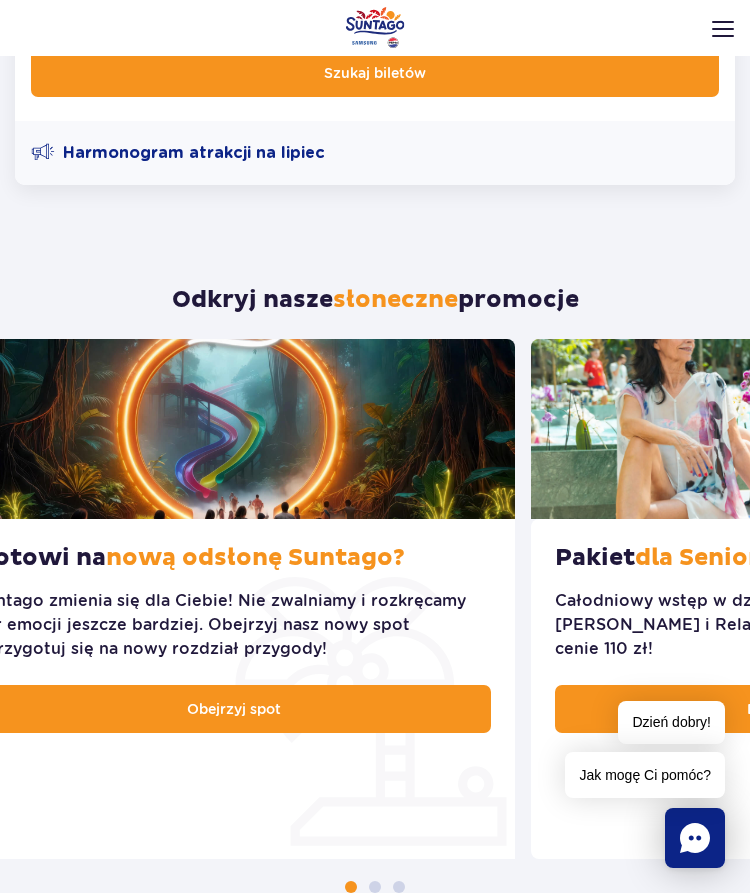 click on "Gotowi na  nową odsłonę Suntago?
[PERSON_NAME] zmienia się dla Ciebie! Nie zwalniamy i rozkręcamy wir emocji jeszcze bardziej. Obejrzyj nasz nowy spot i przygotuj się na nowy rozdział przygody!
Obejrzyj spot" at bounding box center (233, 689) 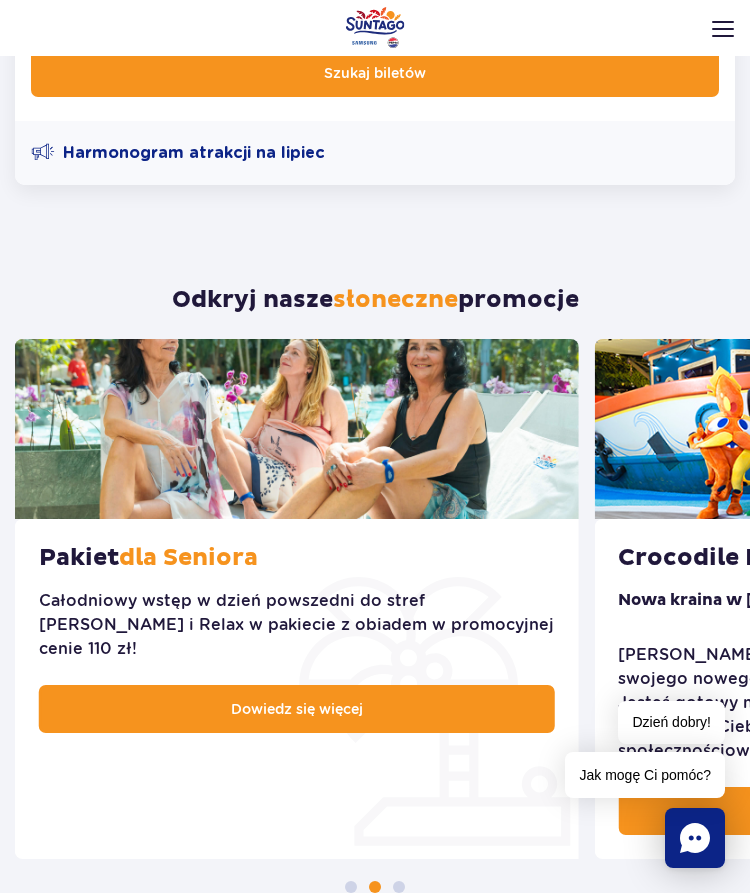 click on "Crocodile Island już otwarte!
[GEOGRAPHIC_DATA] w [GEOGRAPHIC_DATA]!
[PERSON_NAME] i [PERSON_NAME] zapraszają do odkrycia swojego nowego świata pełnego tropikalnych przygód! Jesteś gotowy na niezapomnianą zabawę? Dowiedz się jakie atrakcje dla Ciebie szykujemy! Sprawdzaj nasze media społecznościowe i bądź na bieżąco!
Zobacz więcej" at bounding box center [875, 689] 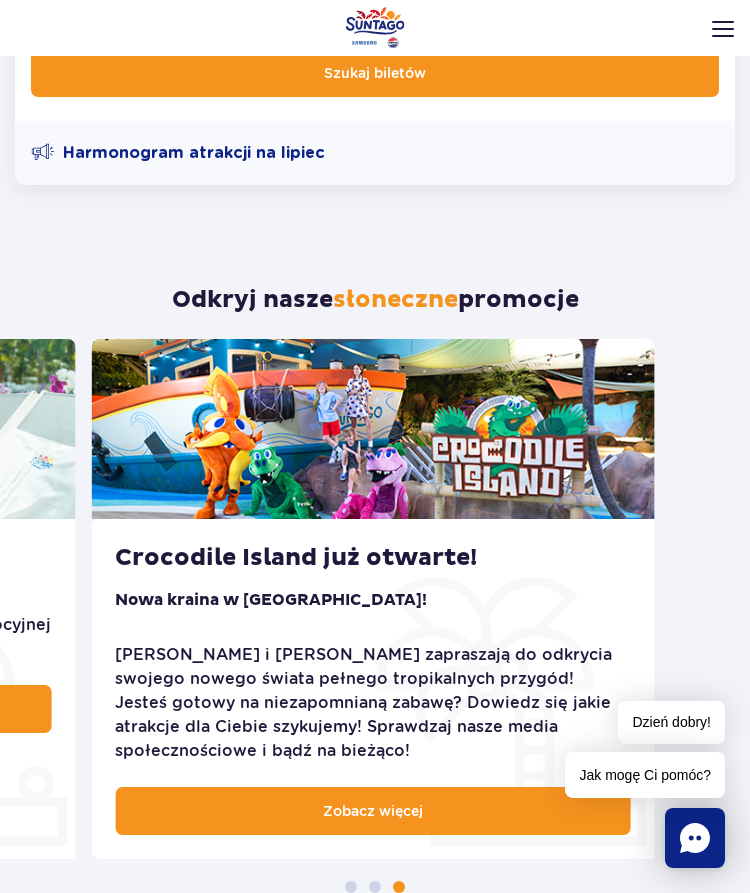 click on "Crocodile Island już otwarte!
[GEOGRAPHIC_DATA] w [GEOGRAPHIC_DATA]!
[PERSON_NAME] i [PERSON_NAME] zapraszają do odkrycia swojego nowego świata pełnego tropikalnych przygód! Jesteś gotowy na niezapomnianą zabawę? Dowiedz się jakie atrakcje dla Ciebie szykujemy! Sprawdzaj nasze media społecznościowe i bądź na bieżąco!
Zobacz więcej" at bounding box center [372, 689] 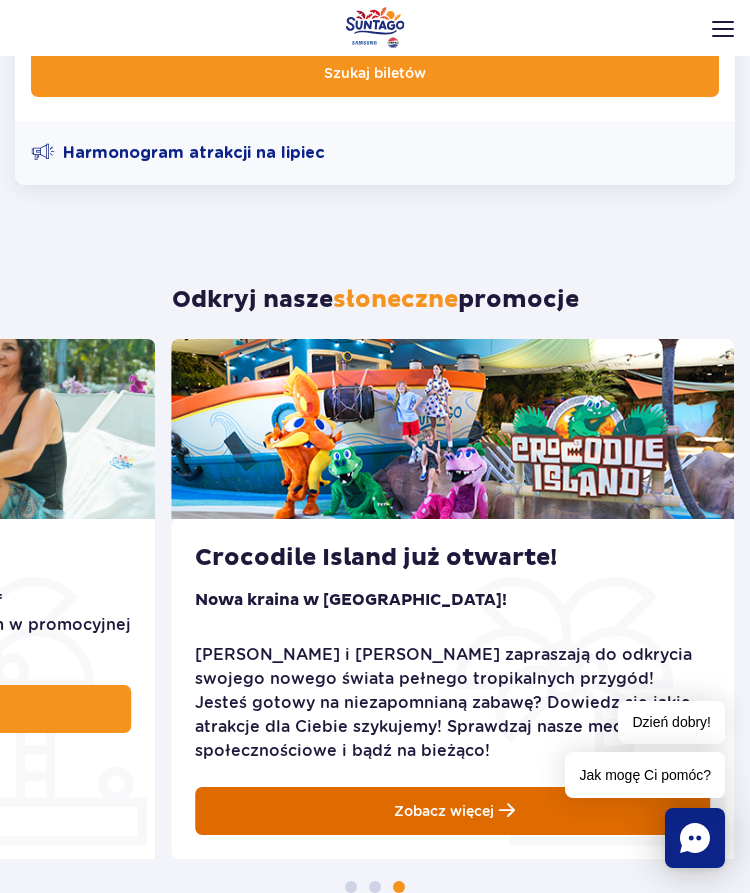 click on "Zobacz więcej" at bounding box center [452, 811] 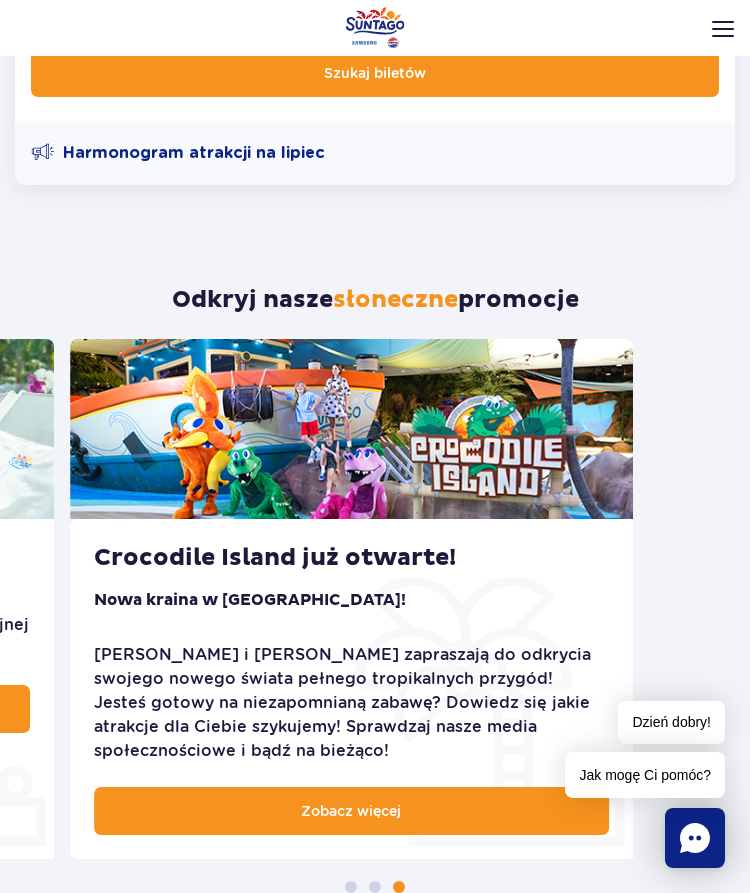 click at bounding box center (351, 429) 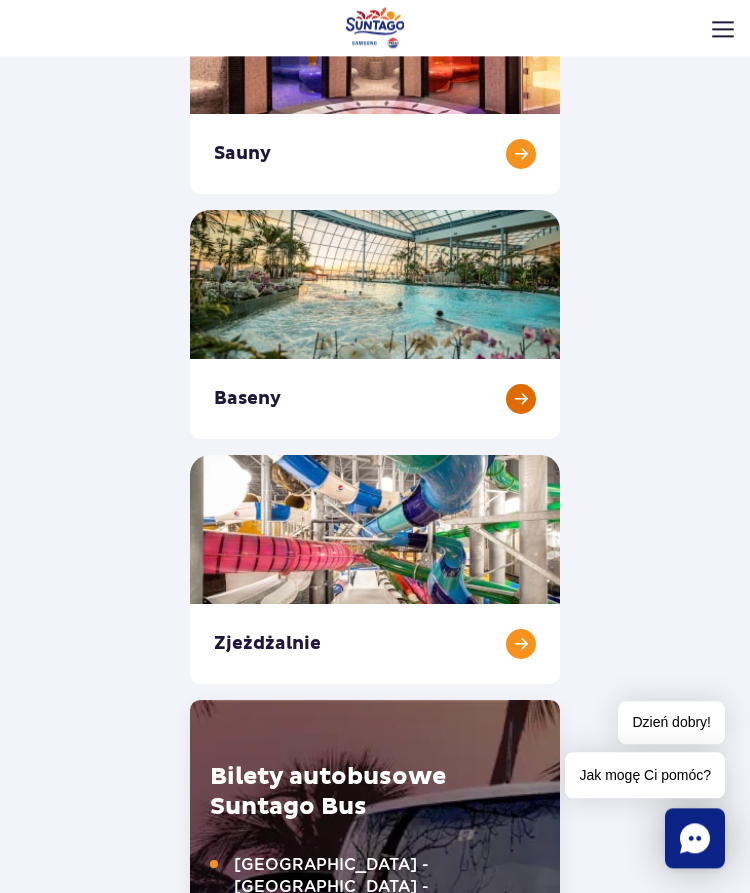 scroll, scrollTop: 2856, scrollLeft: 0, axis: vertical 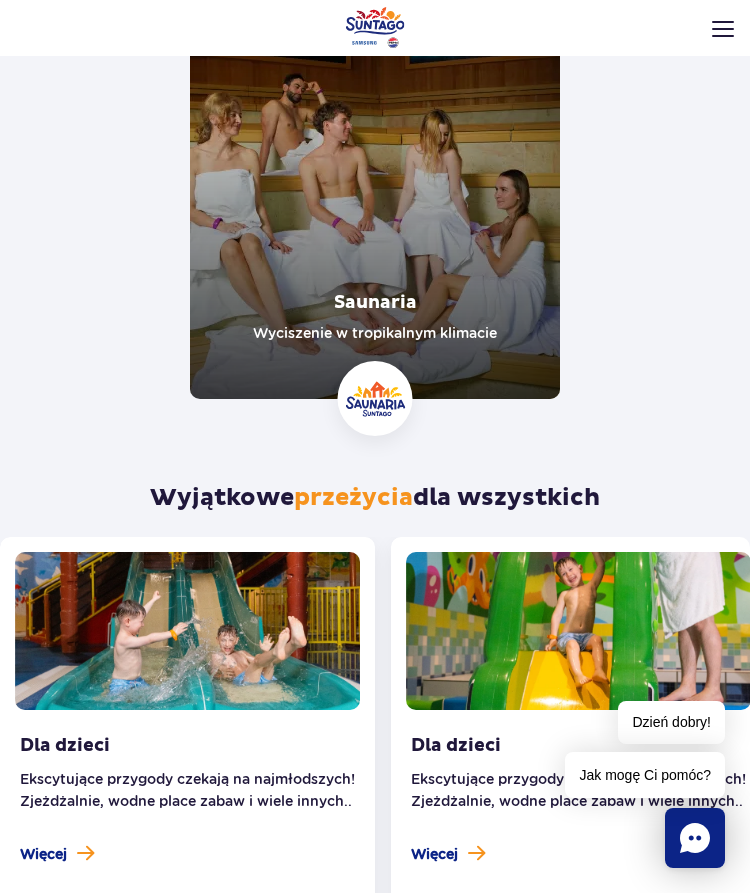 click on "Dla dzieci
Ekscytujące przygody czekają na najmłodszych! Zjeżdżalnie, wodne place zabaw i wiele innych..
Więcej" at bounding box center (578, 736) 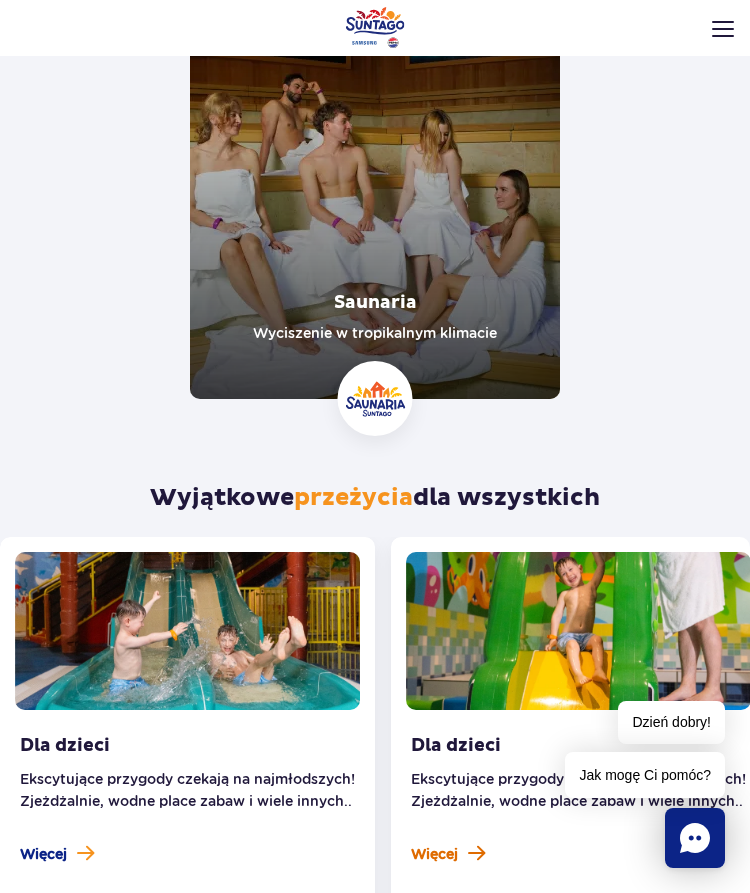 click on "Więcej" at bounding box center [434, 854] 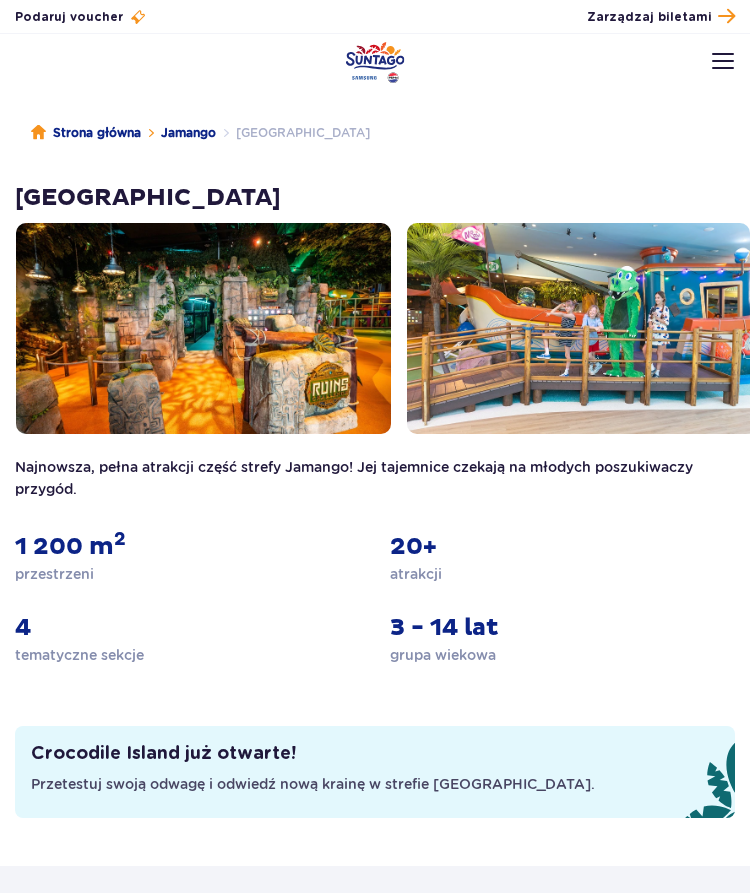 scroll, scrollTop: 0, scrollLeft: 0, axis: both 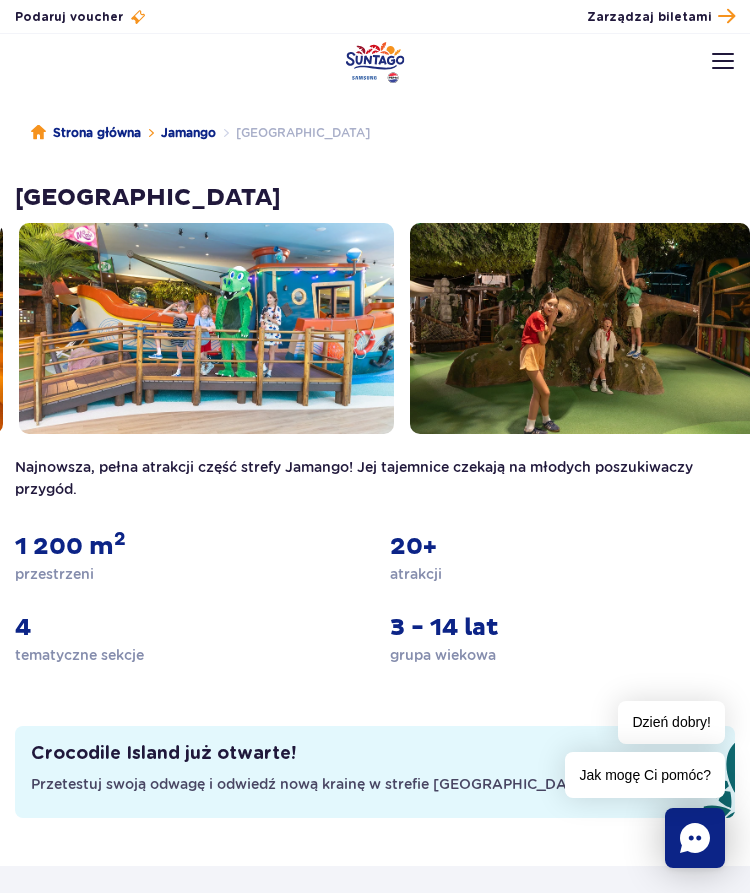 click at bounding box center (206, 328) 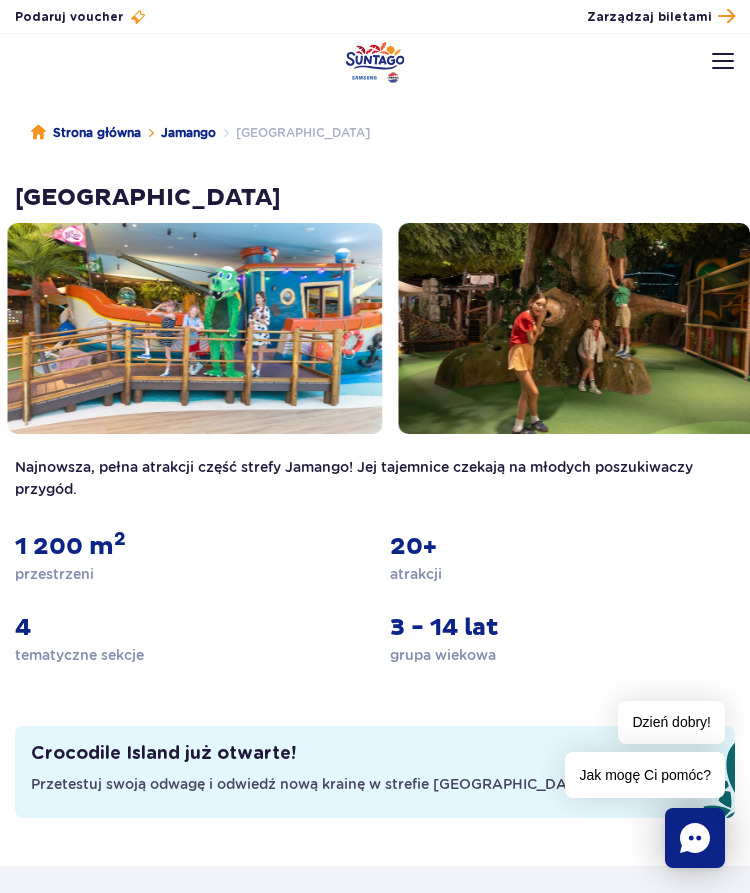click at bounding box center (586, 328) 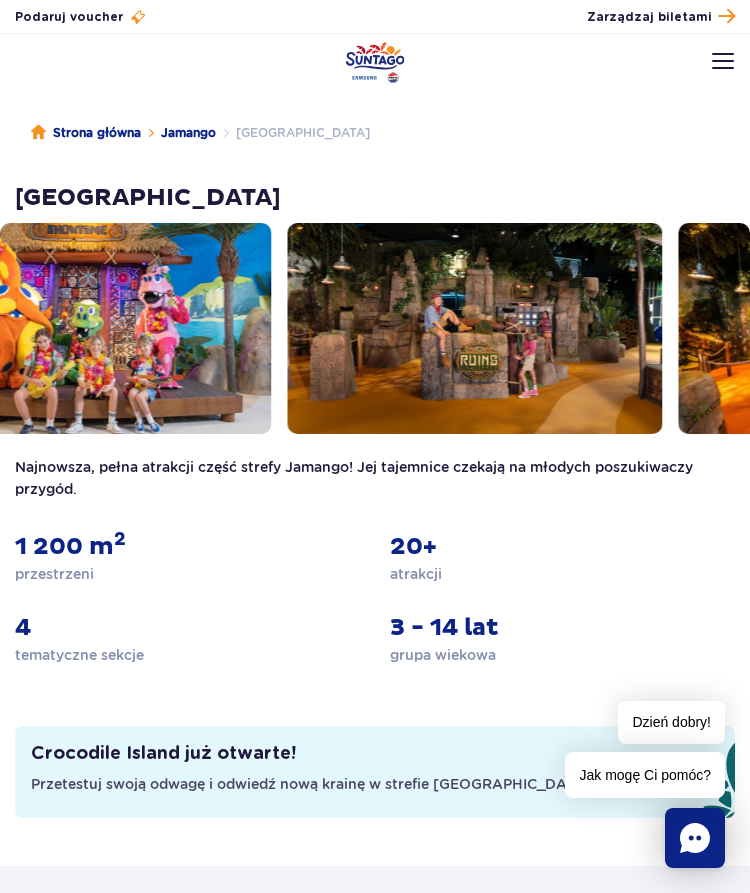click at bounding box center [475, 328] 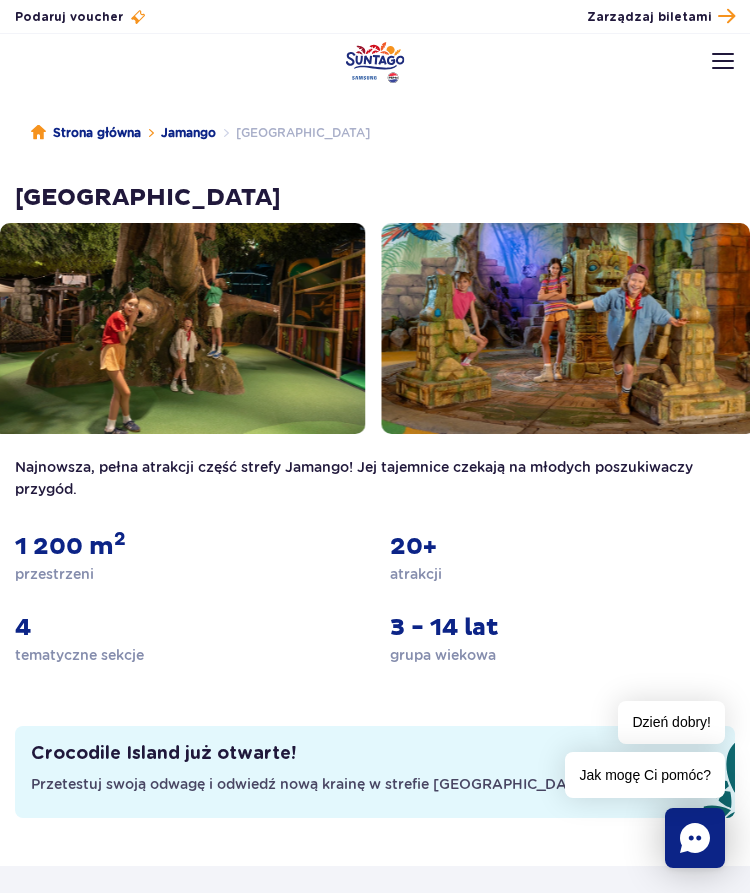 click at bounding box center [569, 328] 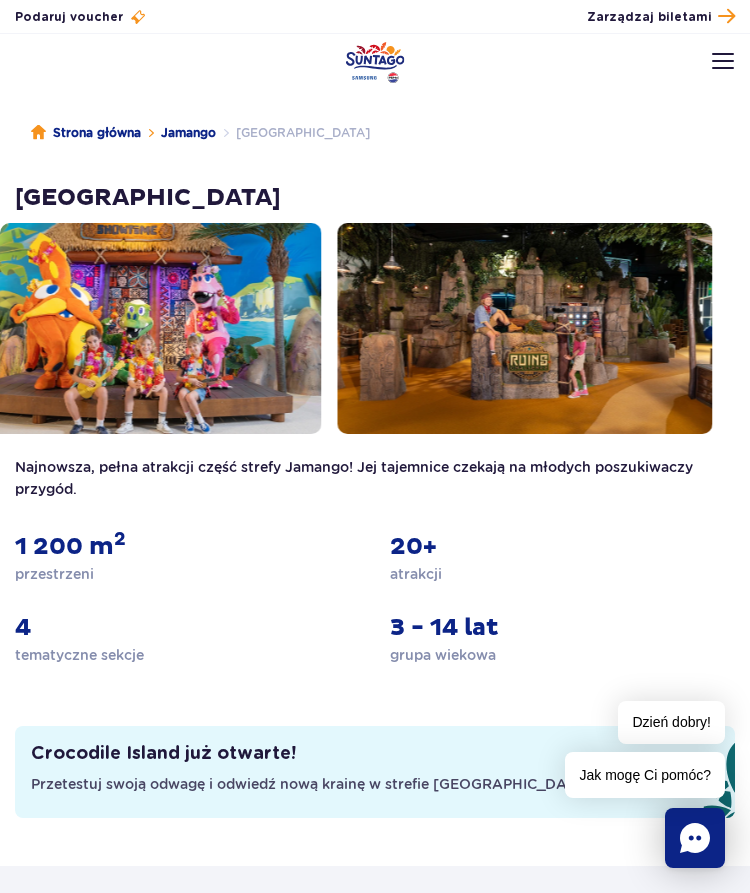 click at bounding box center [134, 328] 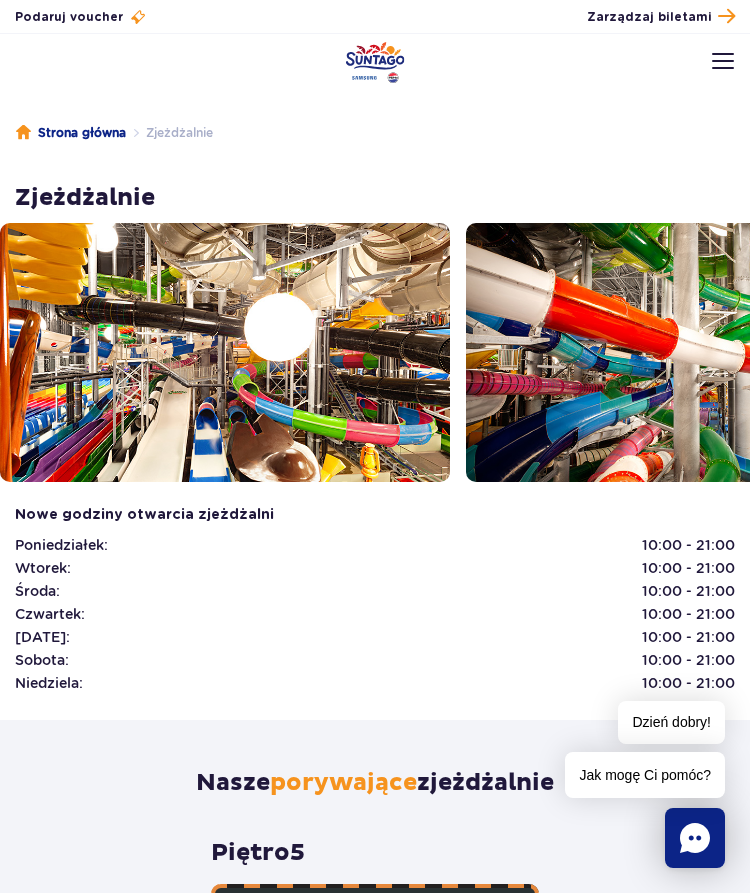 scroll, scrollTop: 0, scrollLeft: 0, axis: both 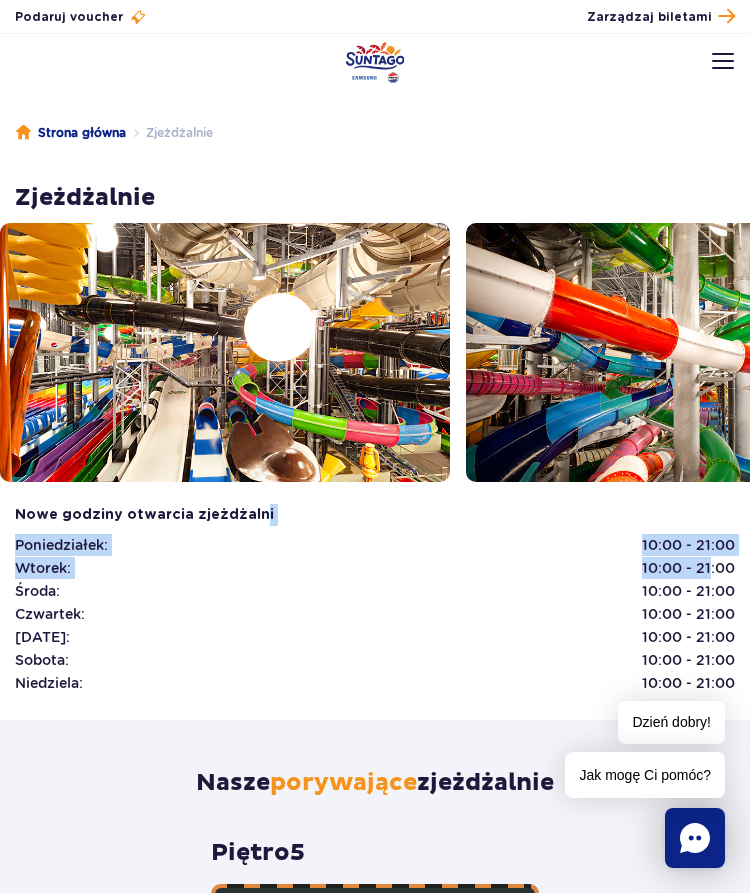 drag, startPoint x: 259, startPoint y: 500, endPoint x: 711, endPoint y: 573, distance: 457.85696 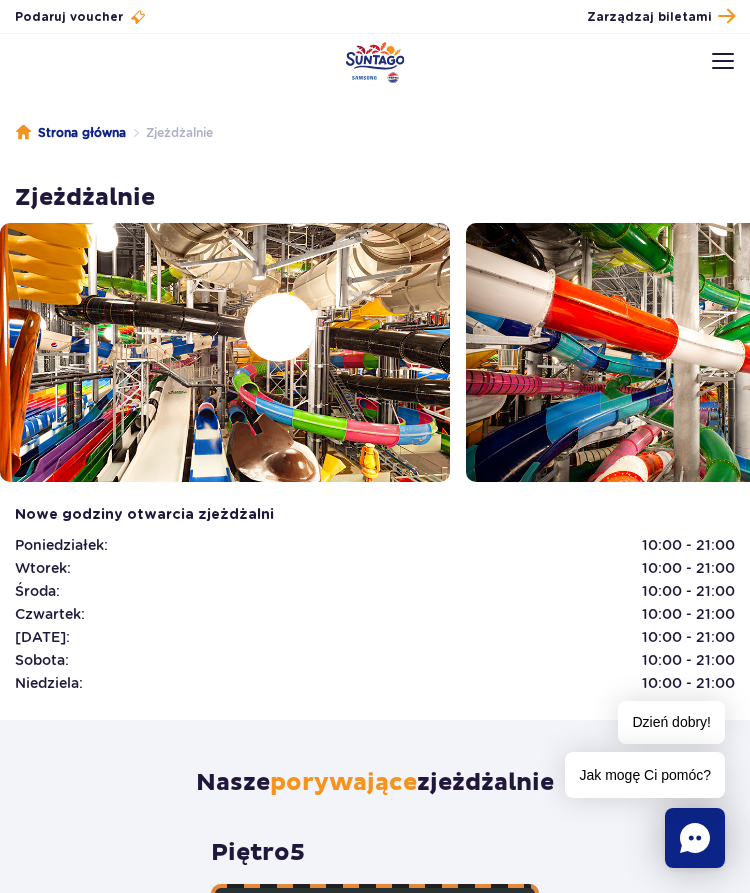 drag, startPoint x: 58, startPoint y: 525, endPoint x: 96, endPoint y: 603, distance: 86.764046 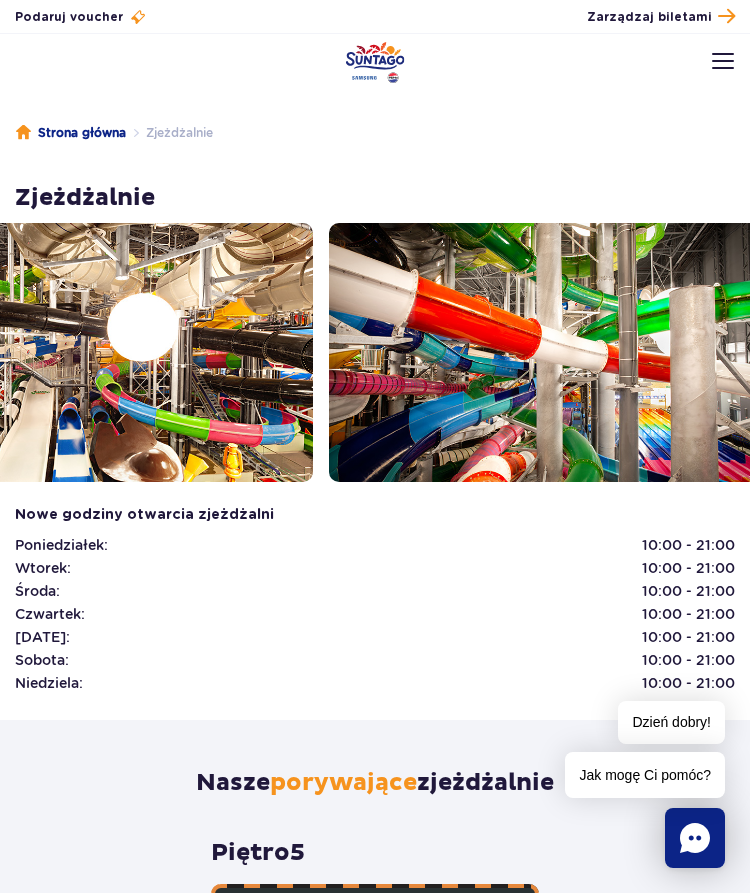 click at bounding box center (88, 352) 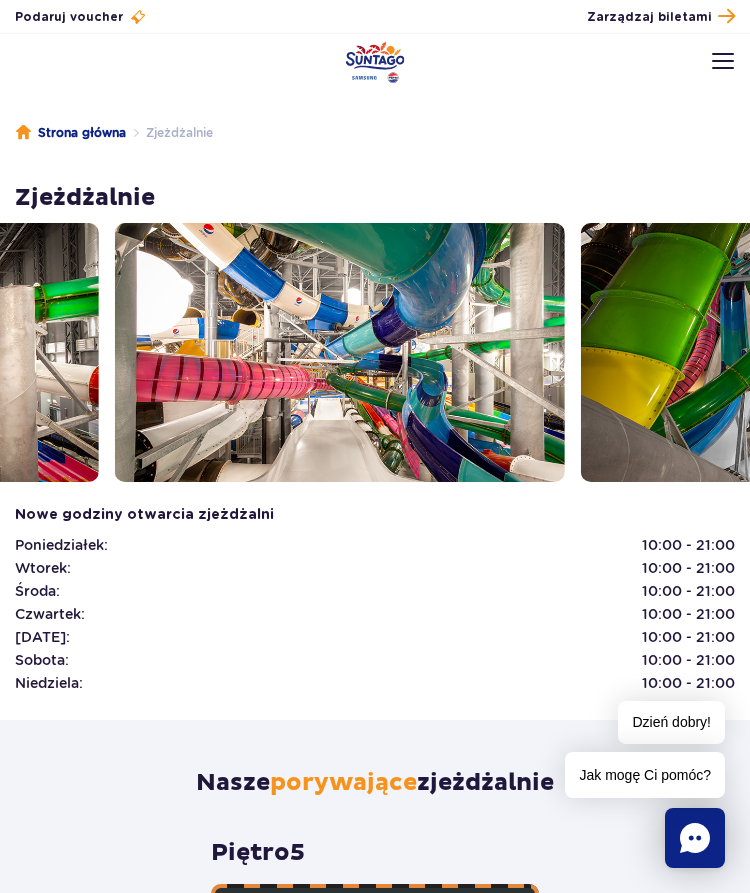 click at bounding box center (340, 352) 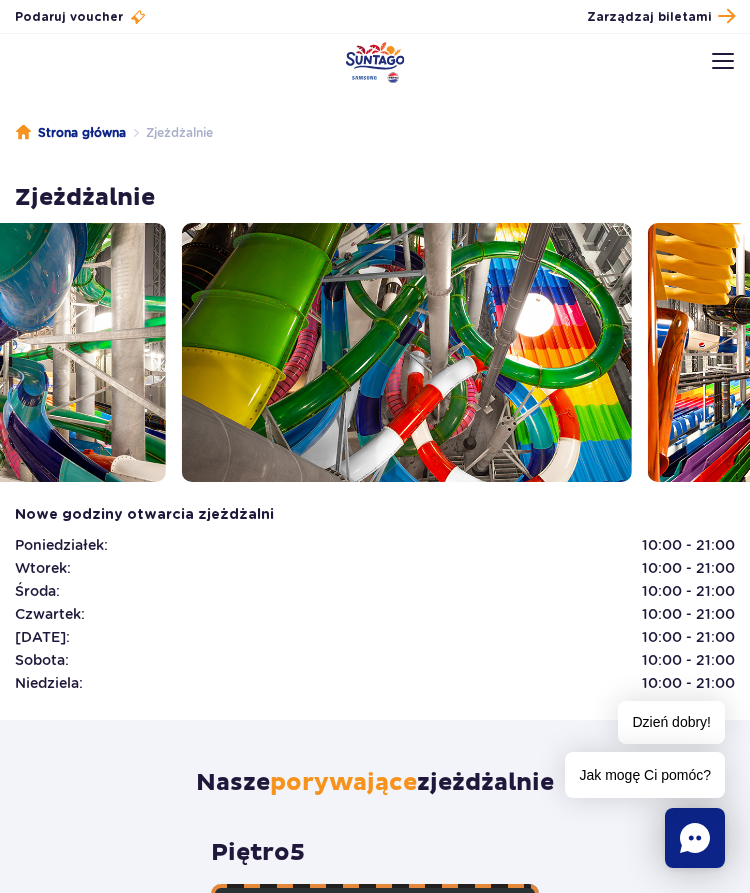 click at bounding box center [407, 352] 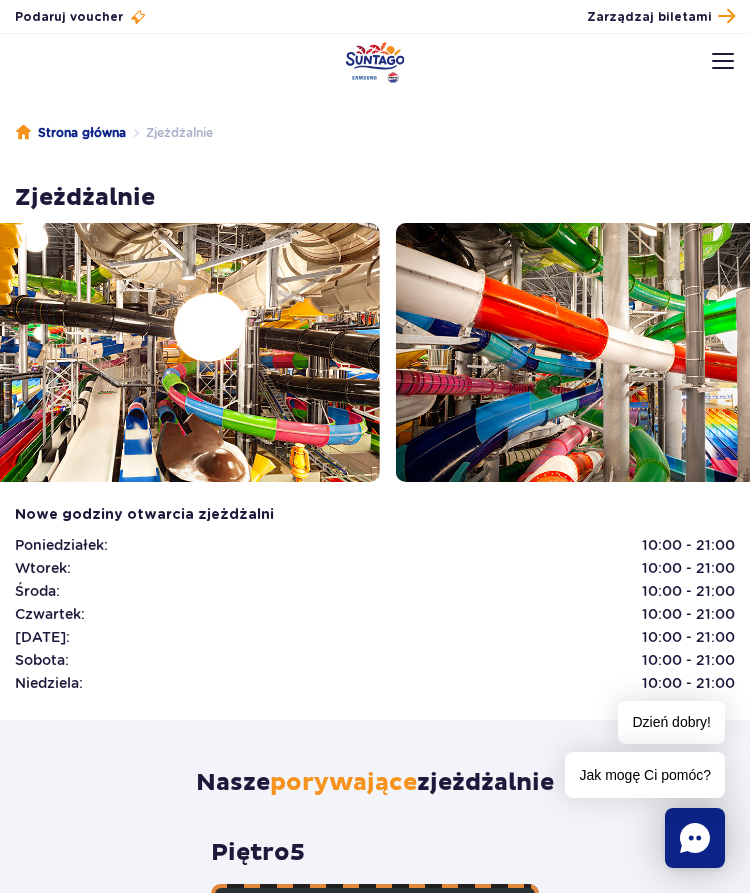 click at bounding box center (155, 352) 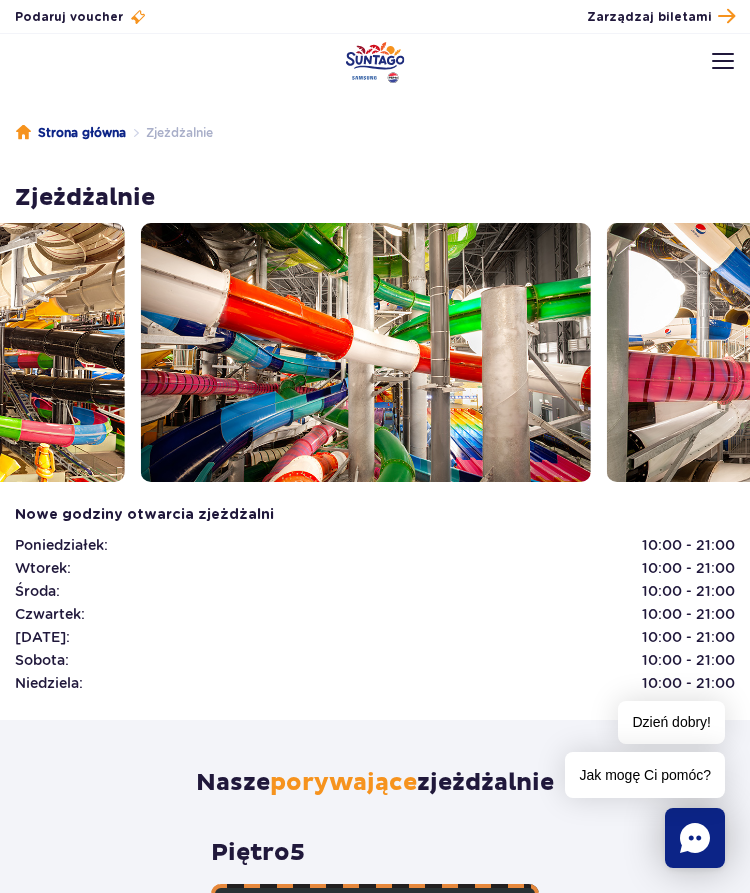 click at bounding box center (366, 352) 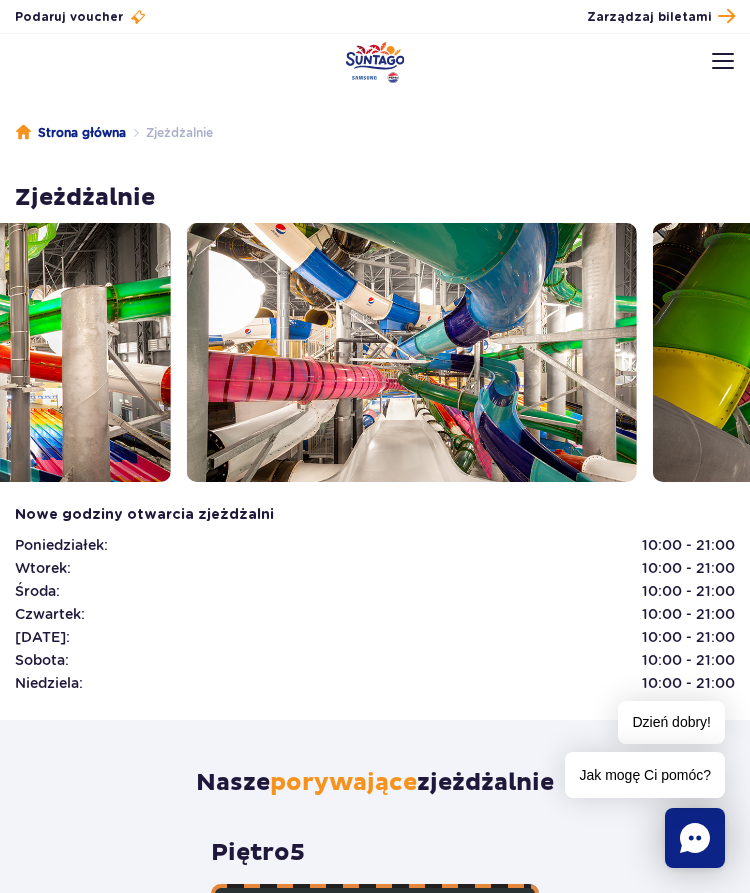click at bounding box center [412, 352] 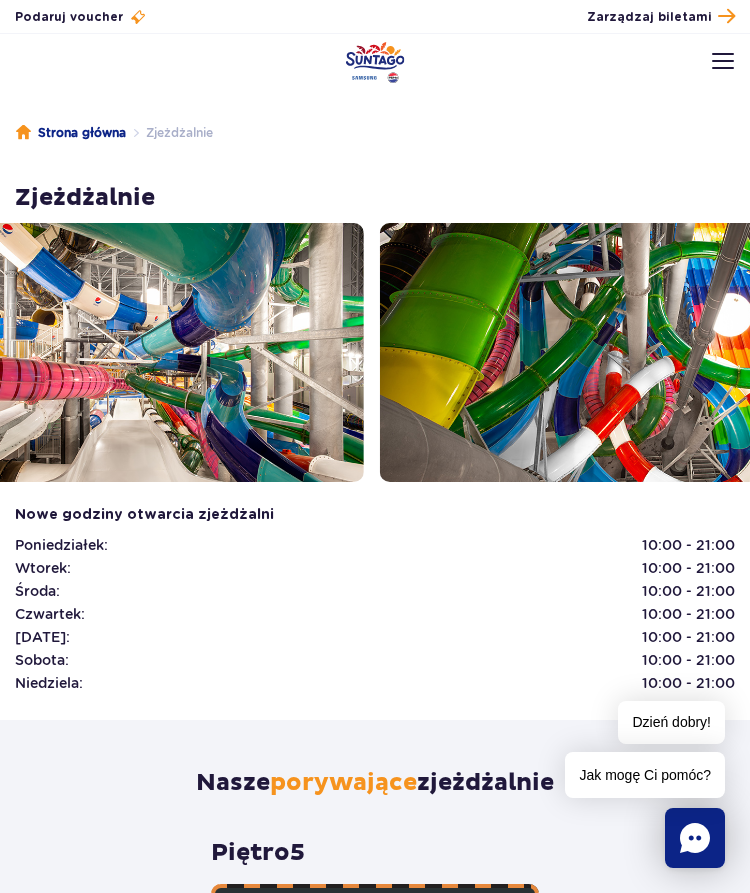 click at bounding box center [605, 352] 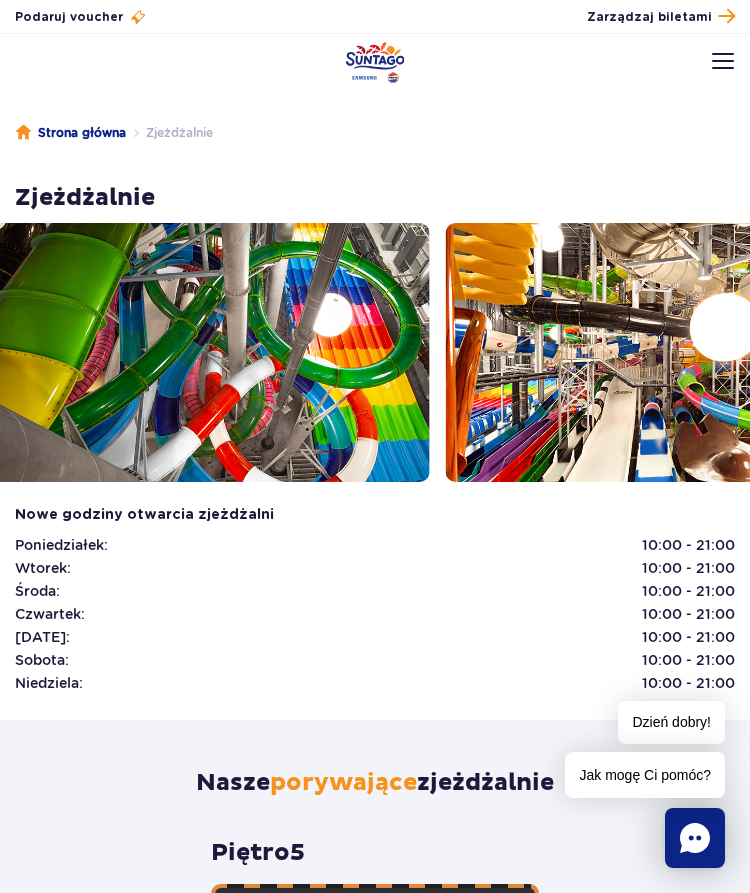 click at bounding box center [671, 352] 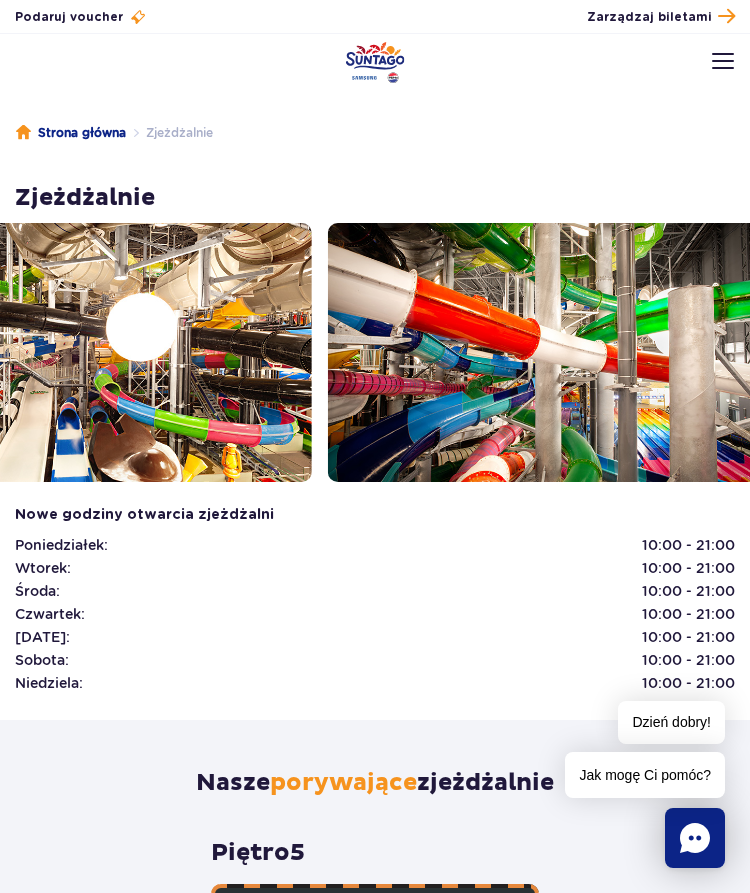 click at bounding box center (553, 352) 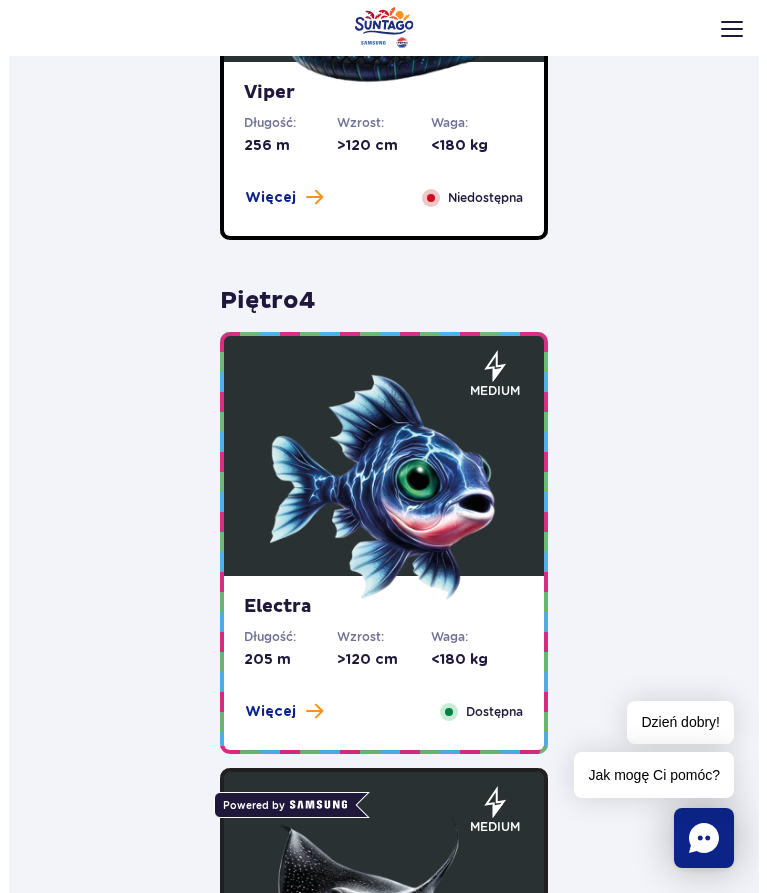 scroll, scrollTop: 2346, scrollLeft: 0, axis: vertical 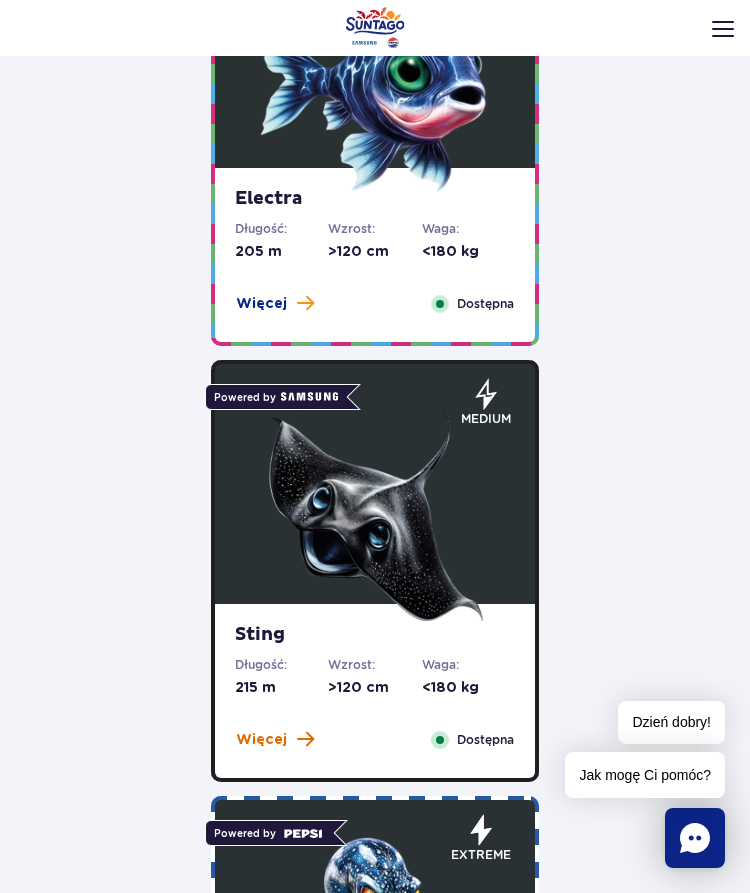 click on "Więcej" at bounding box center [261, 740] 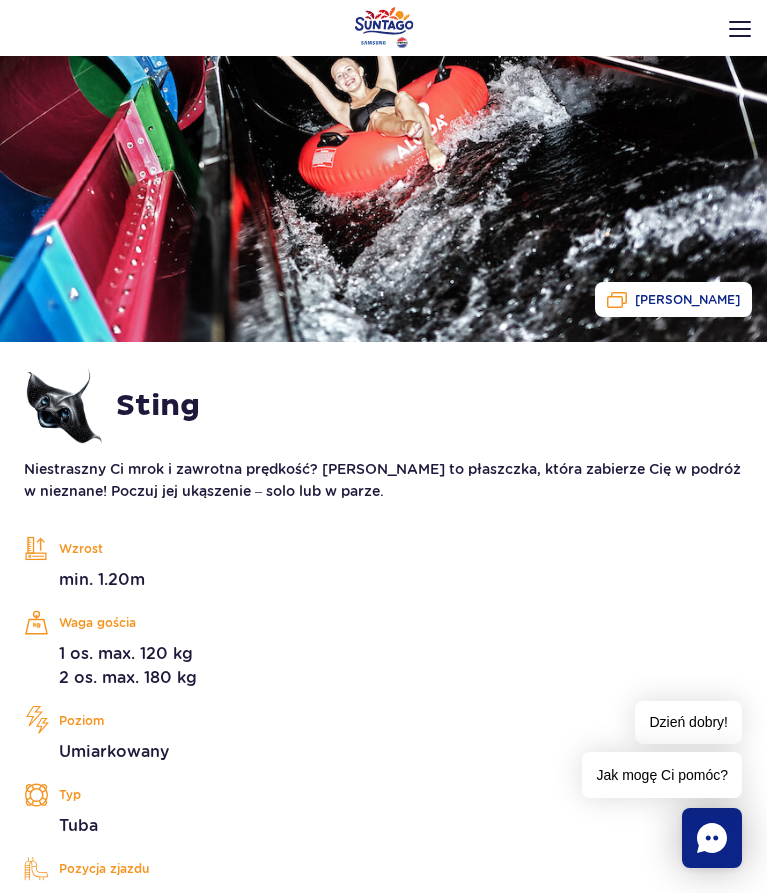 scroll, scrollTop: 228, scrollLeft: 0, axis: vertical 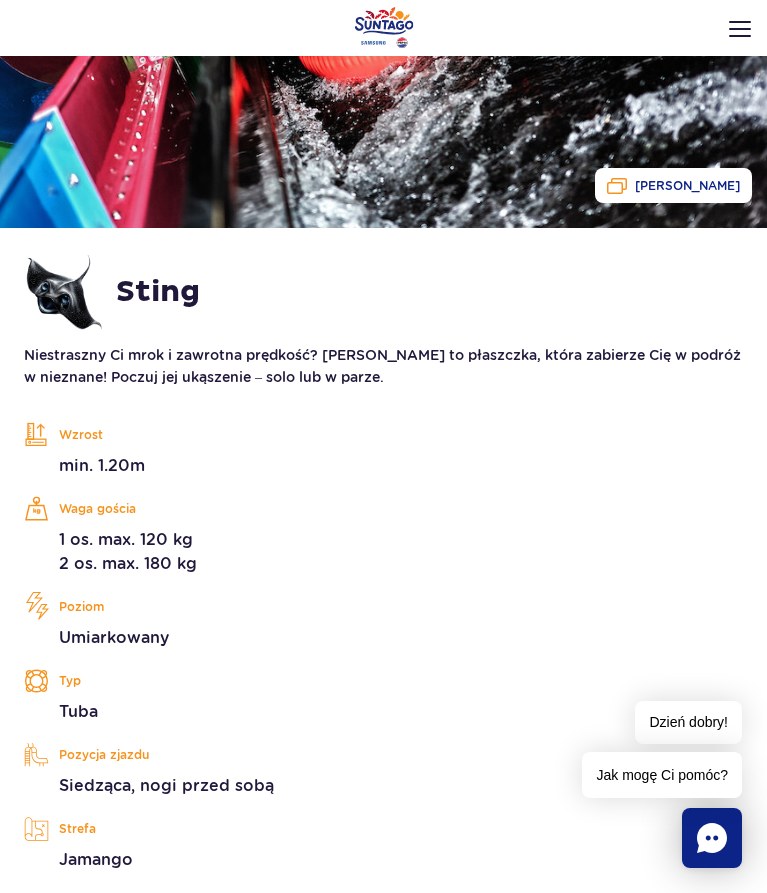 drag, startPoint x: 108, startPoint y: 540, endPoint x: 214, endPoint y: 566, distance: 109.14211 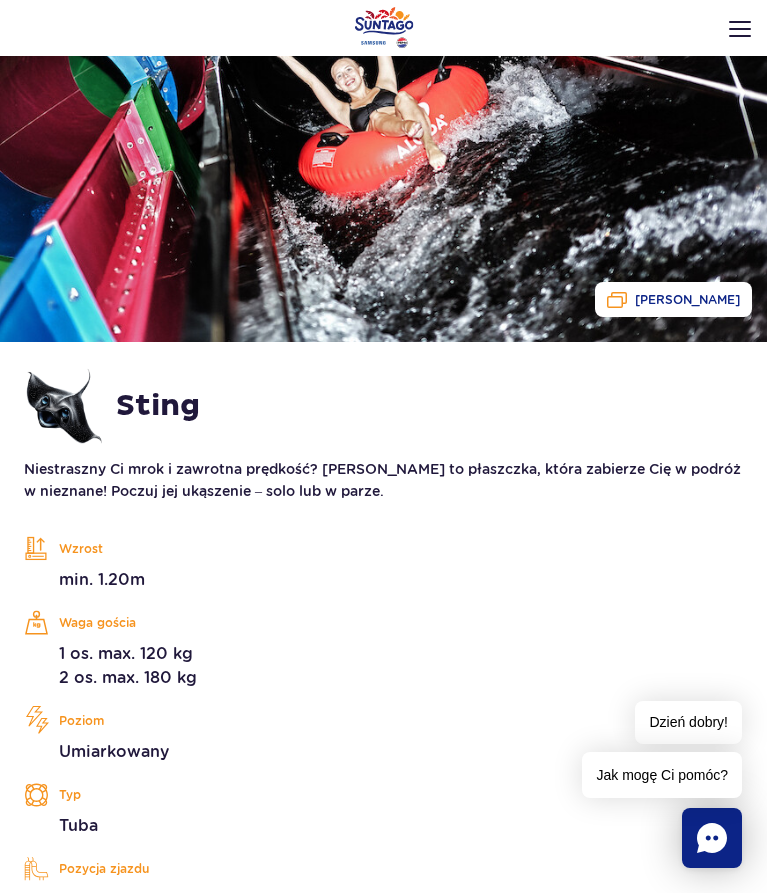 scroll, scrollTop: 294, scrollLeft: 0, axis: vertical 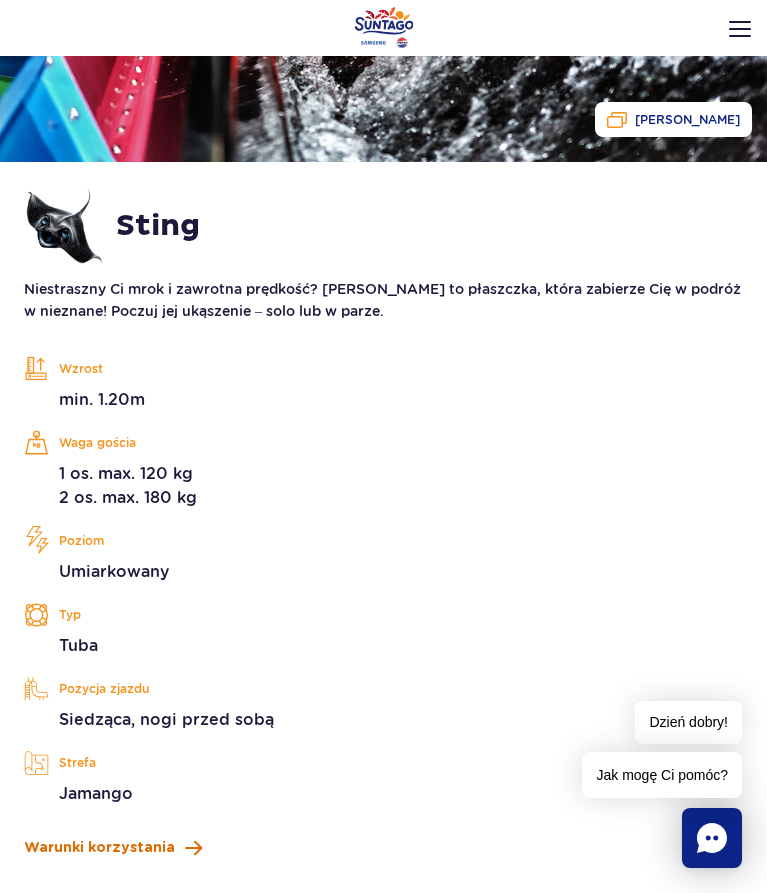 click on "Warunki korzystania" at bounding box center (99, 848) 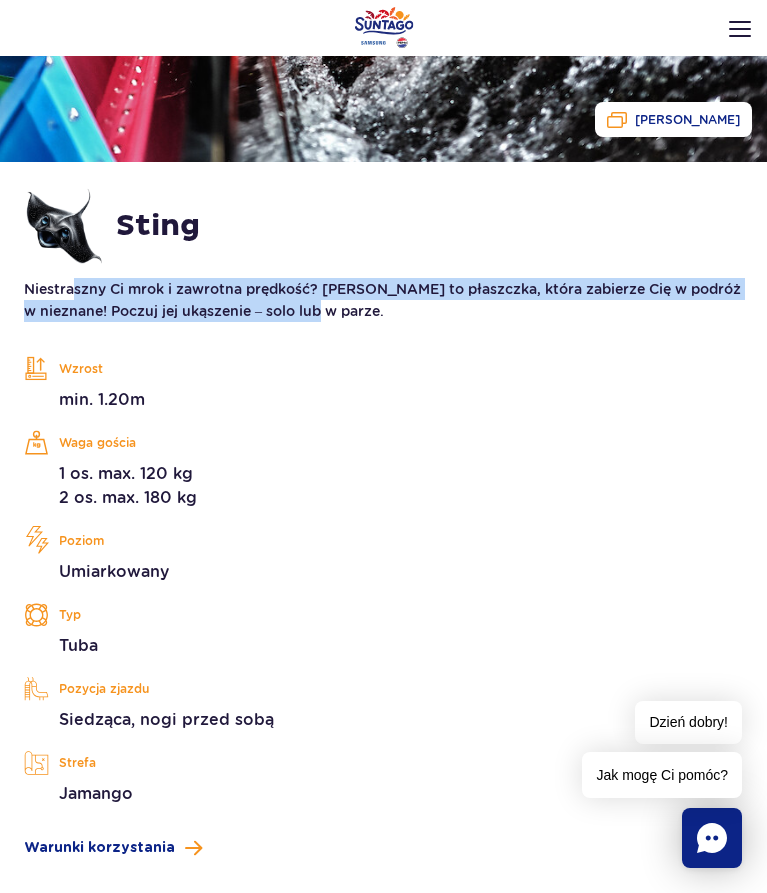 drag, startPoint x: 72, startPoint y: 297, endPoint x: 364, endPoint y: 319, distance: 292.8276 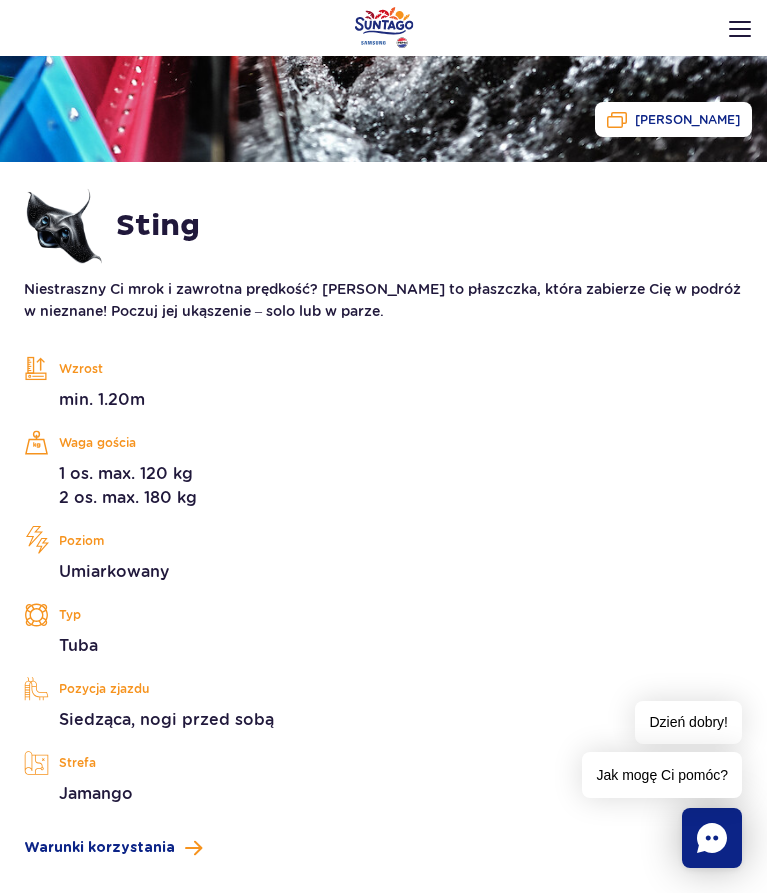 click on "Niestraszny Ci mrok i zawrotna prędkość? [PERSON_NAME] to płaszczka, która zabierze Cię w podróż w nieznane! Poczuj jej ukąszenie – solo lub w parze." at bounding box center [383, 300] 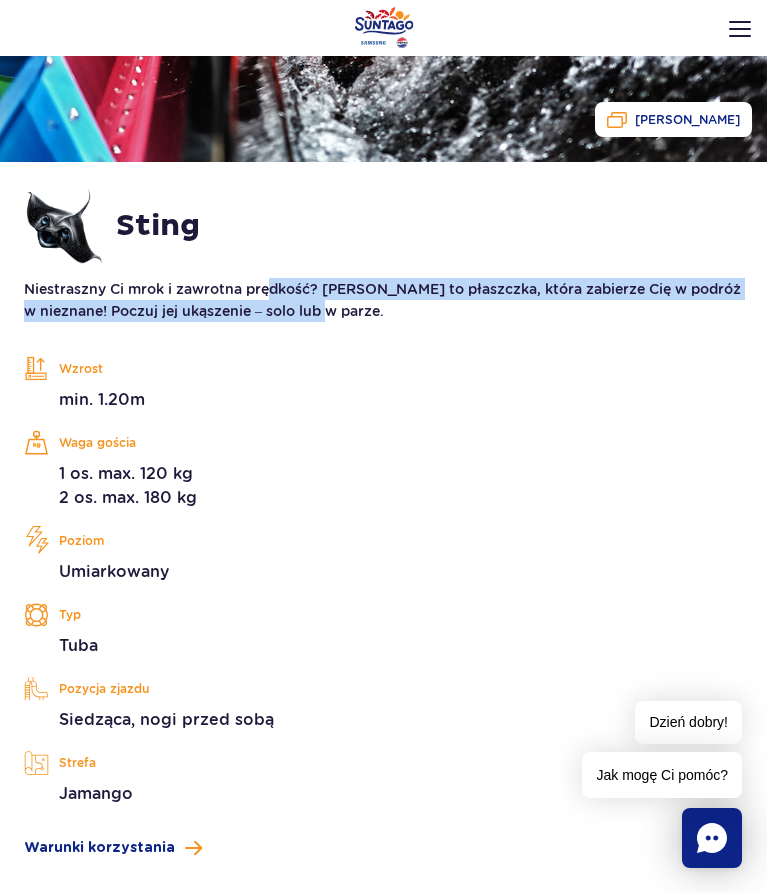 drag, startPoint x: 304, startPoint y: 289, endPoint x: 566, endPoint y: 309, distance: 262.76224 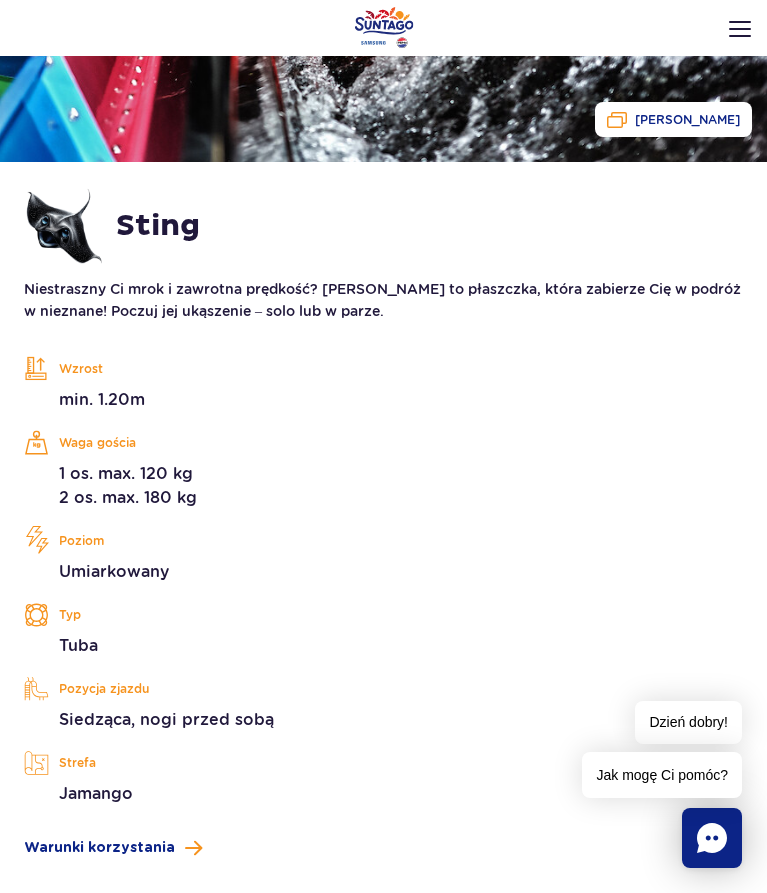 click on "Niestraszny Ci mrok i zawrotna prędkość? [PERSON_NAME] to płaszczka, która zabierze Cię w podróż w nieznane! Poczuj jej ukąszenie – solo lub w parze." at bounding box center (383, 300) 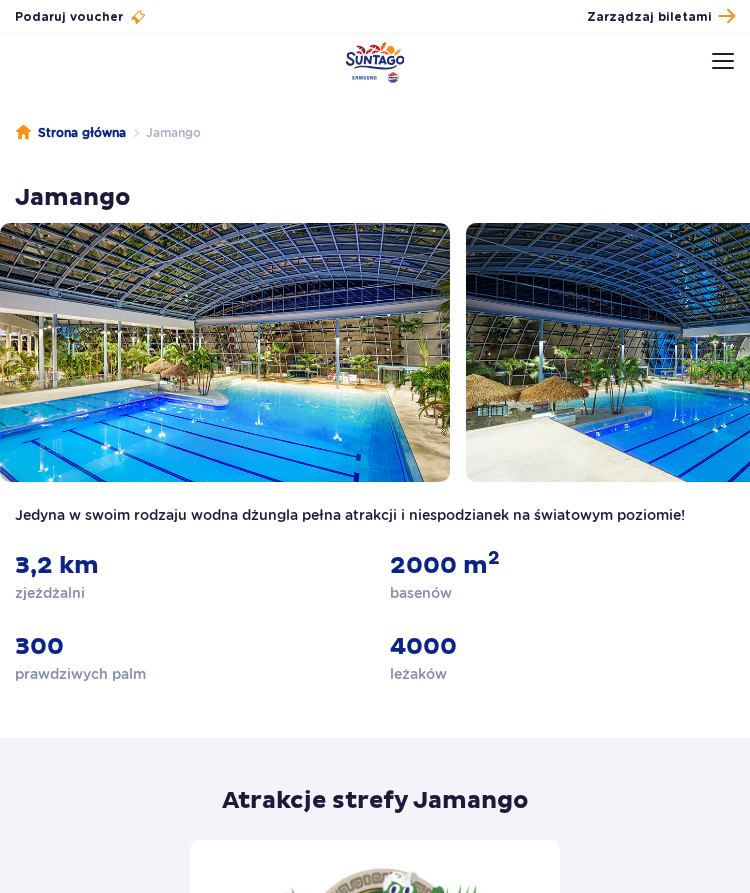 scroll, scrollTop: 0, scrollLeft: 0, axis: both 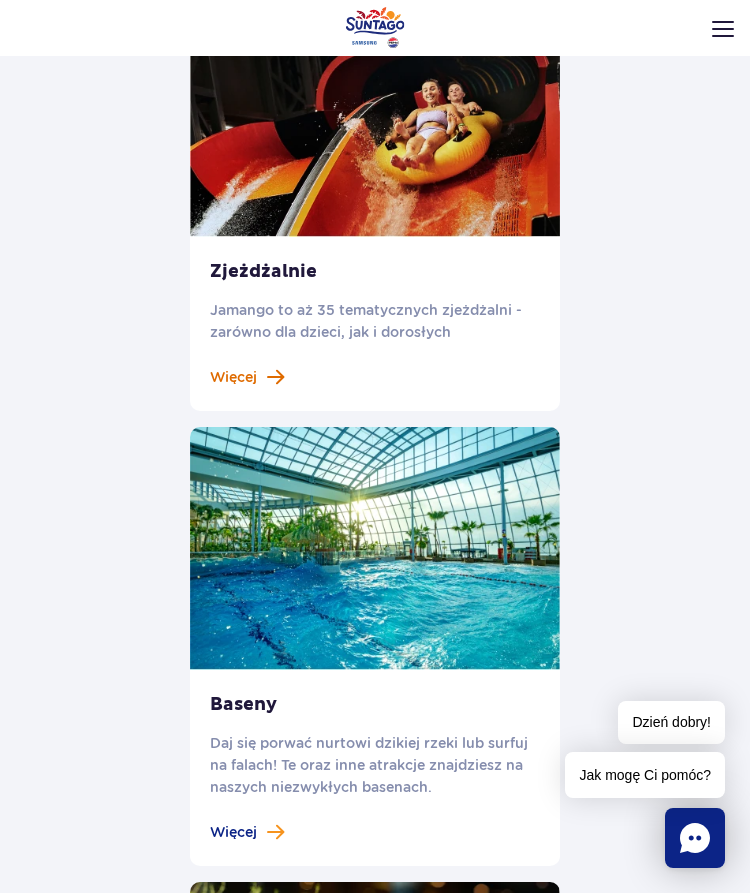 click at bounding box center (275, 377) 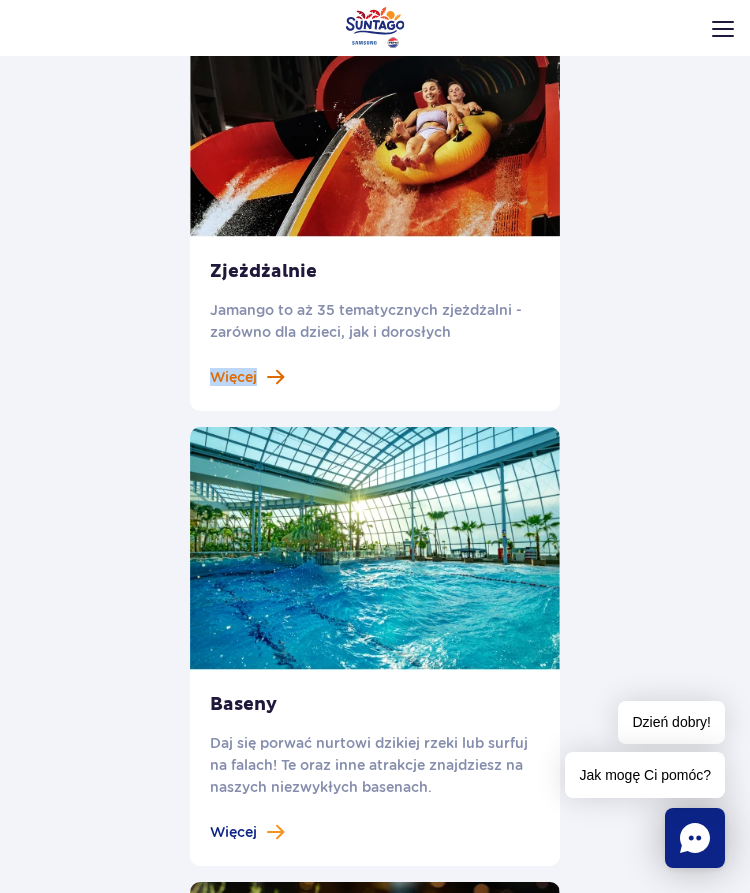 click on "Więcej" at bounding box center (233, 377) 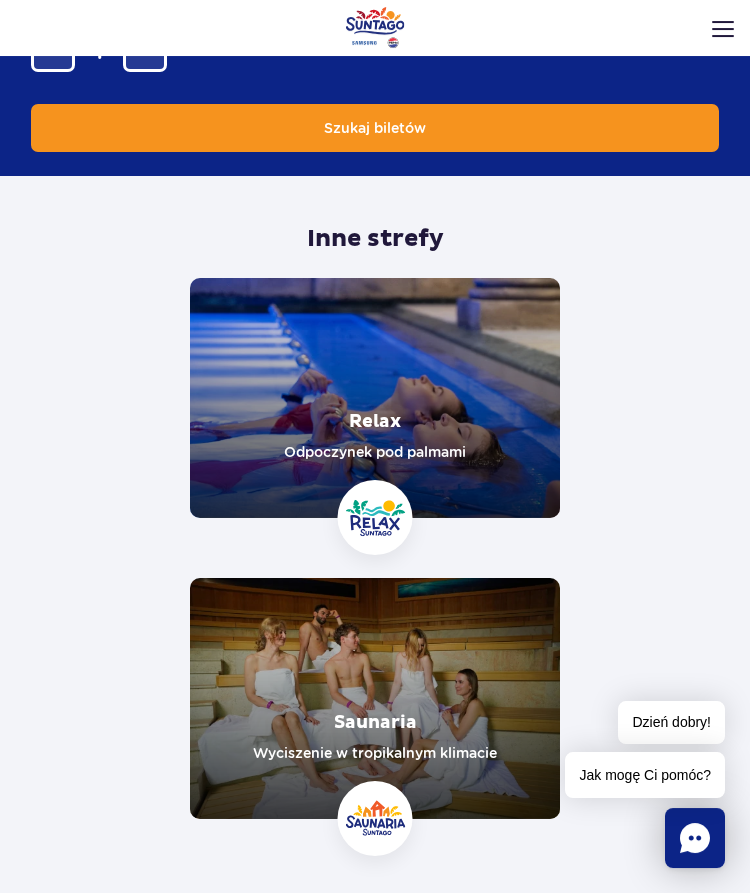 scroll, scrollTop: 3672, scrollLeft: 0, axis: vertical 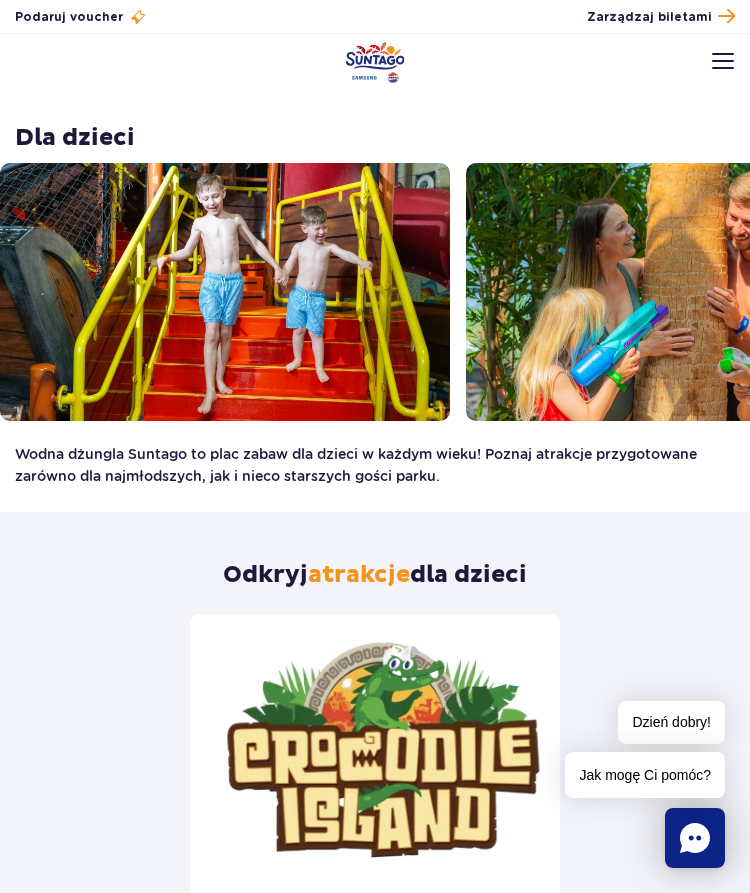 click at bounding box center (723, 61) 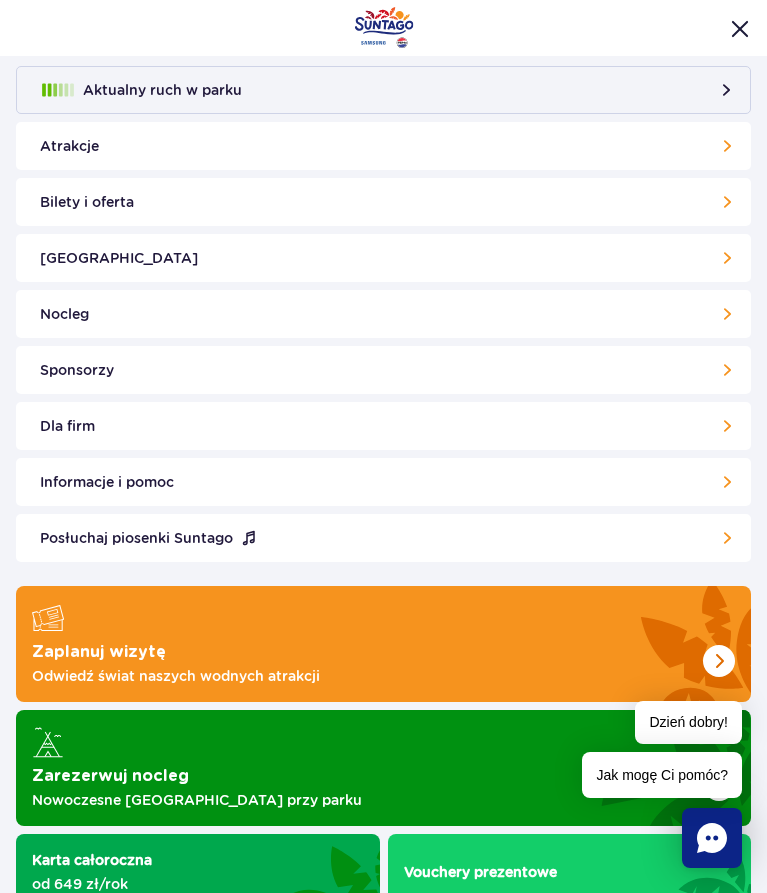 click on "Atrakcje" at bounding box center [383, 146] 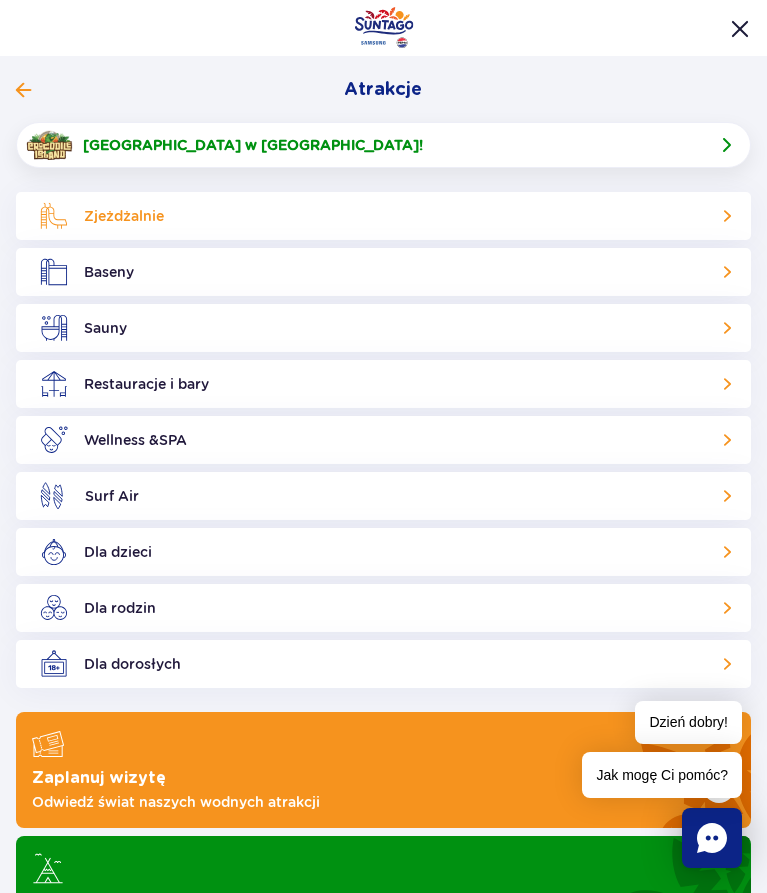 click on "Zjeżdżalnie" at bounding box center (383, 216) 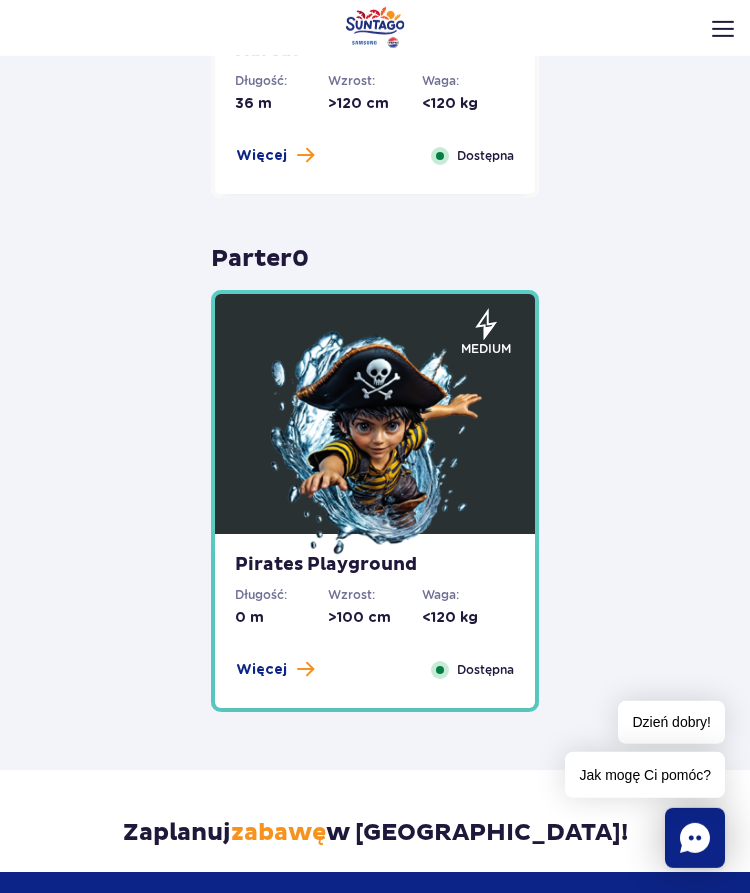 scroll, scrollTop: 8568, scrollLeft: 0, axis: vertical 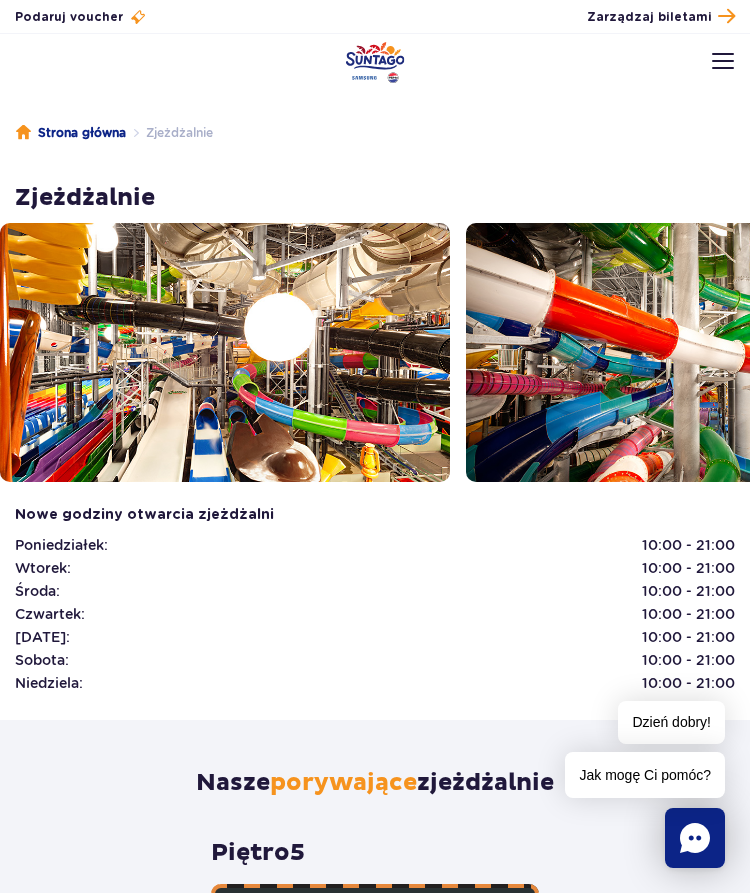 click at bounding box center [723, 61] 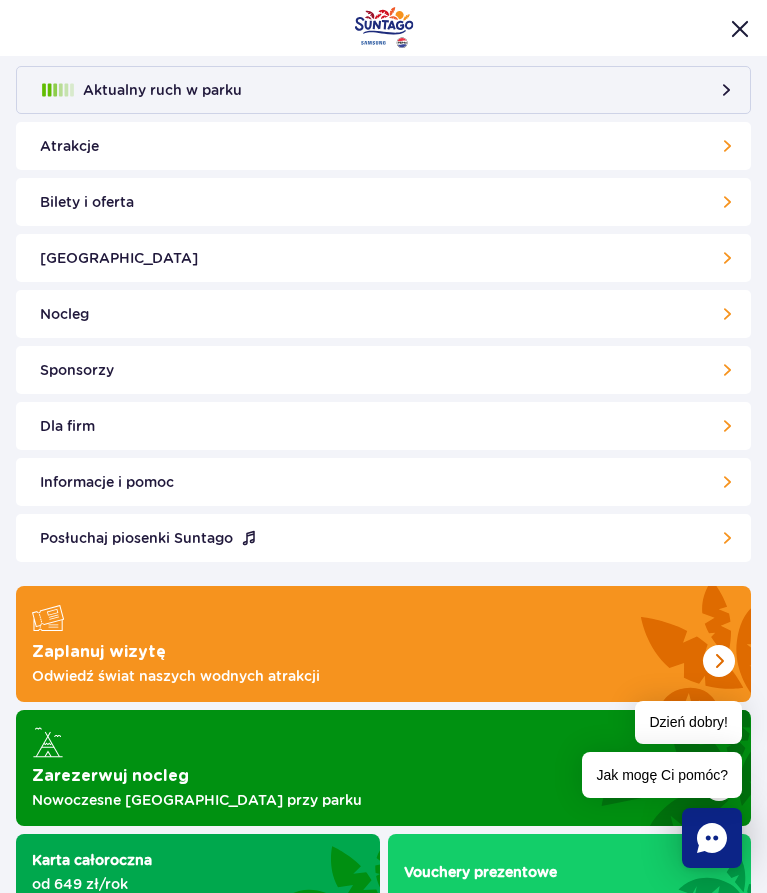 click on "Atrakcje" at bounding box center (383, 146) 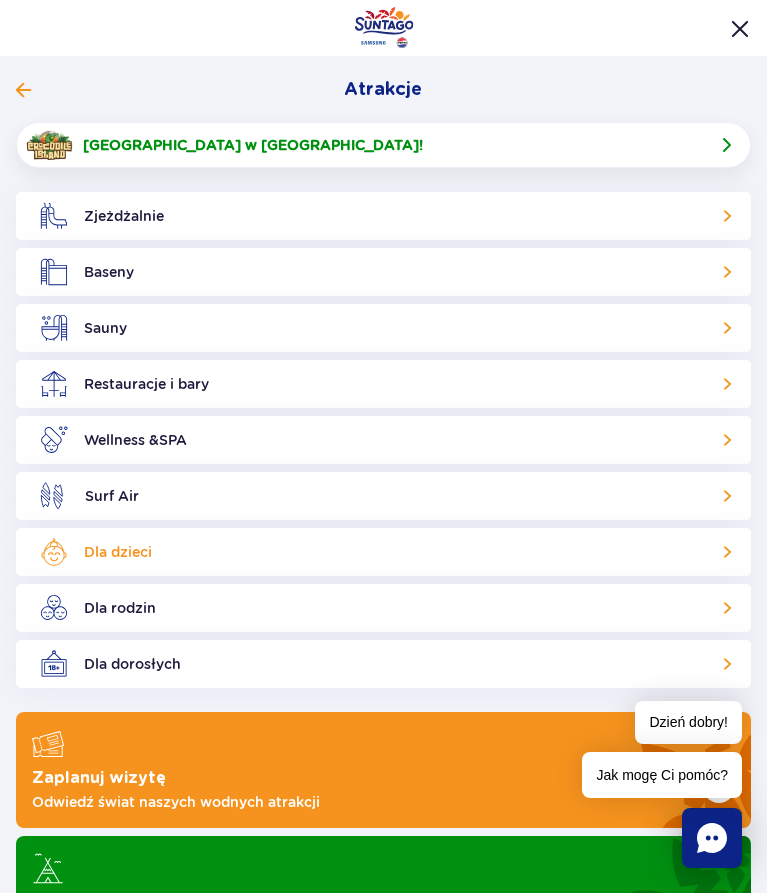 click on "Dla dzieci" at bounding box center (383, 552) 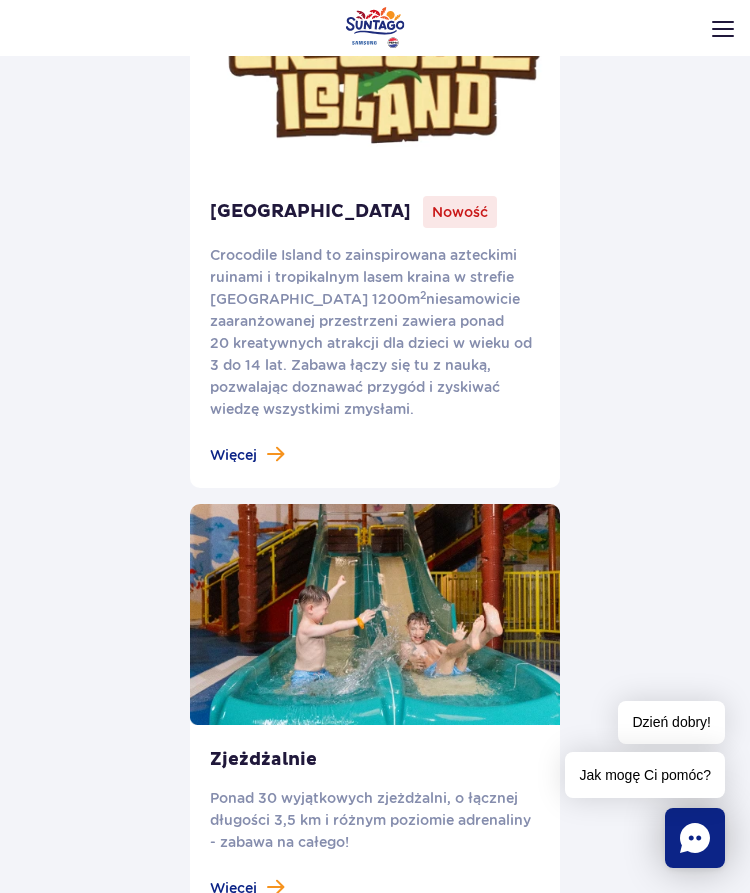scroll, scrollTop: 816, scrollLeft: 0, axis: vertical 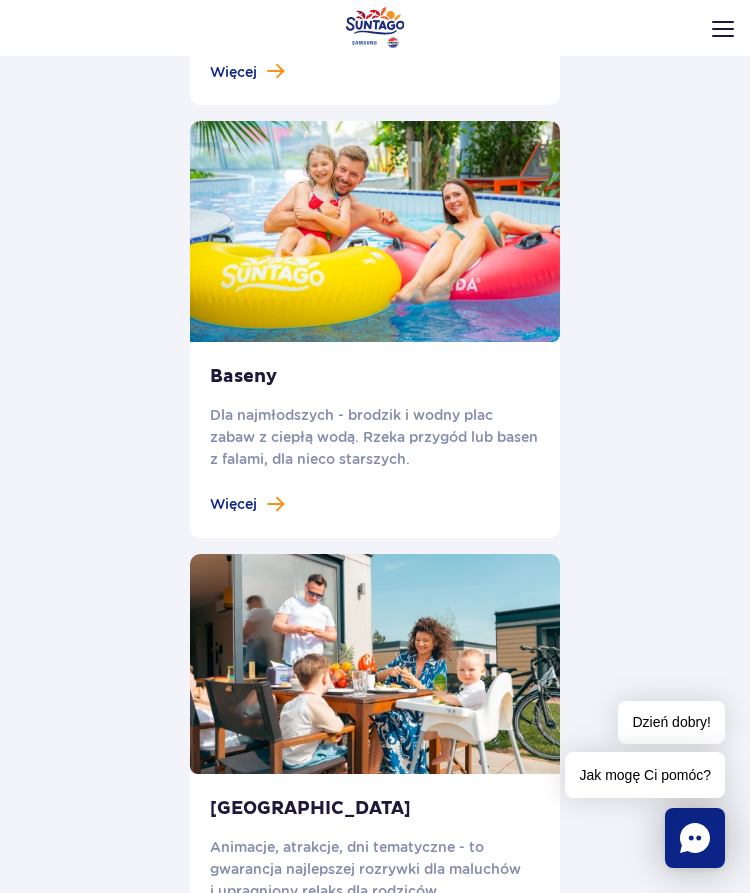 click on "Baseny
Dla najmłodszych - brodzik i wodny plac zabaw z ciepłą wodą. Rzeka przygód lub basen z falami, dla nieco starszych.
Więcej" at bounding box center [375, 440] 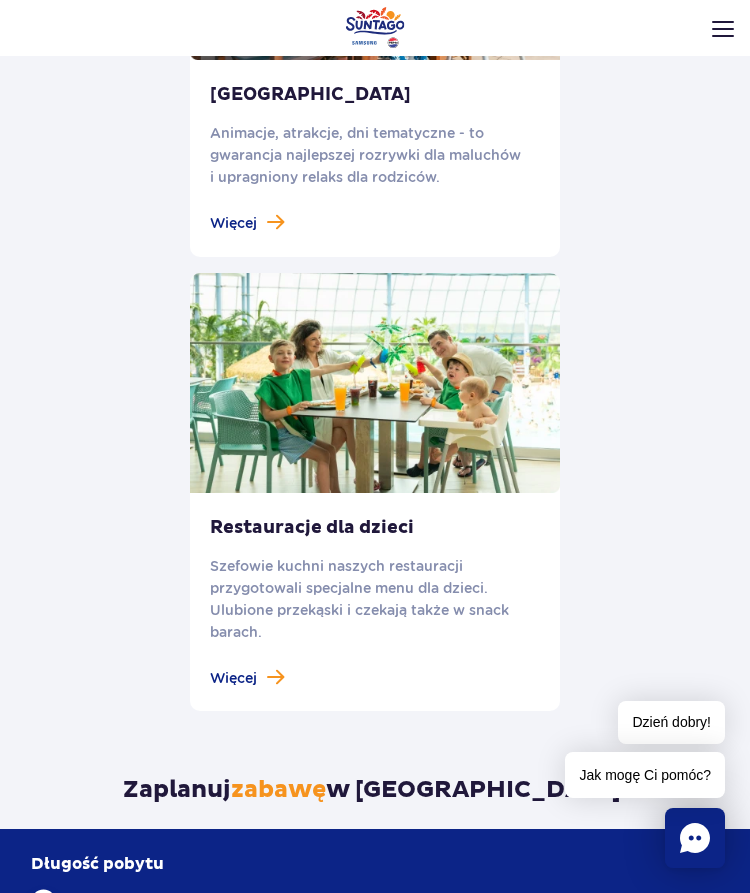 scroll, scrollTop: 1632, scrollLeft: 0, axis: vertical 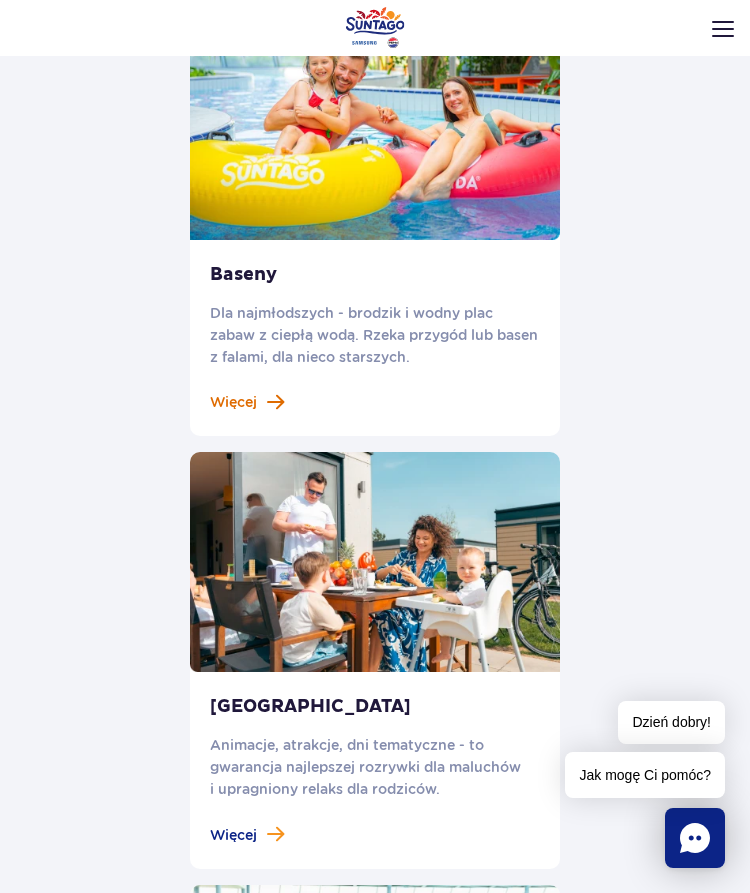 click on "Więcej" at bounding box center [233, 402] 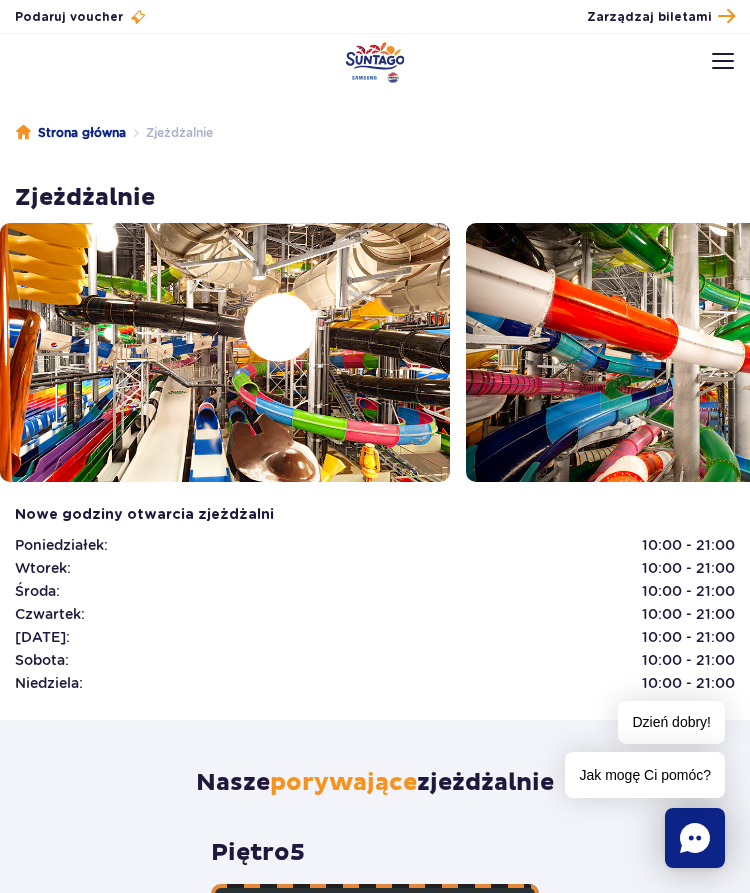 scroll, scrollTop: 0, scrollLeft: 0, axis: both 